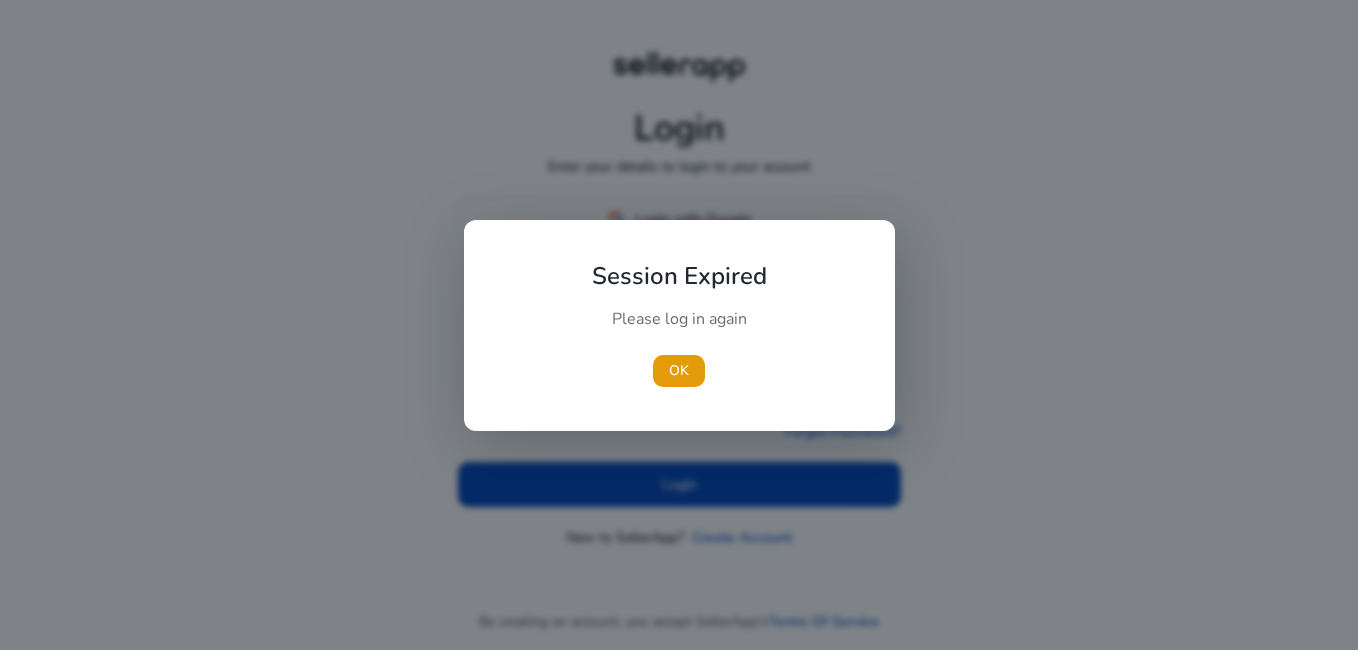 scroll, scrollTop: 0, scrollLeft: 0, axis: both 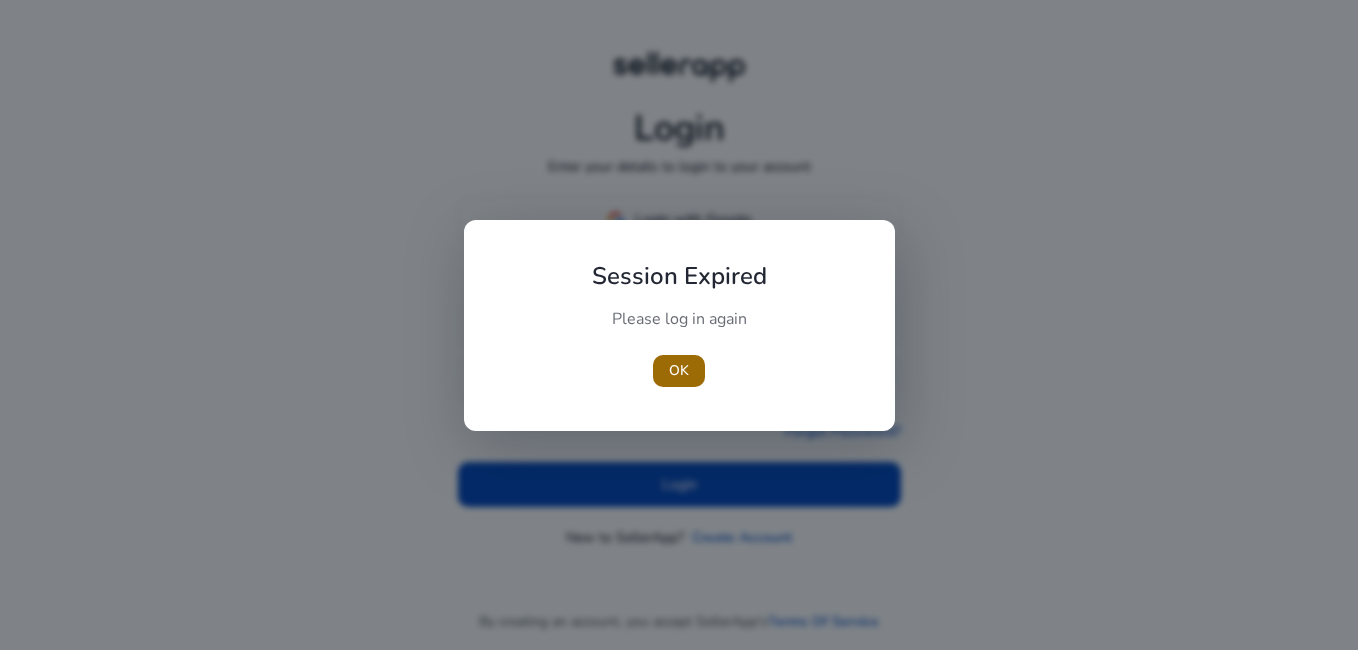 type 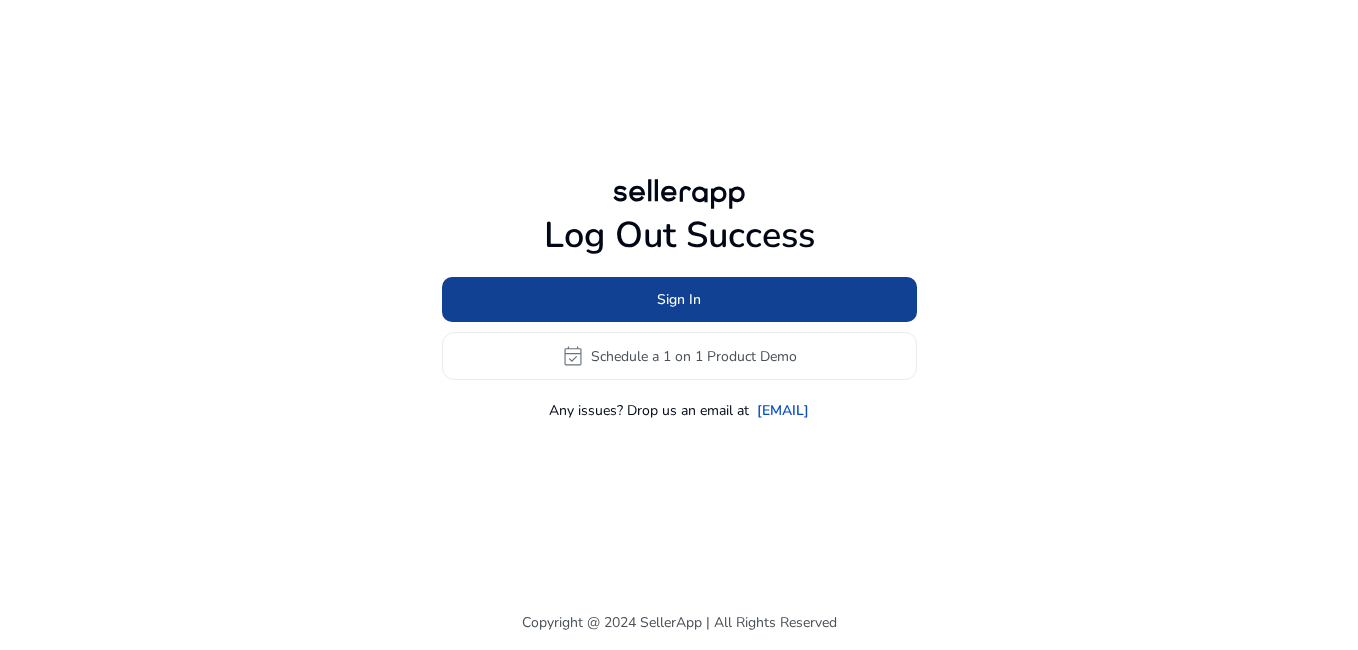 click 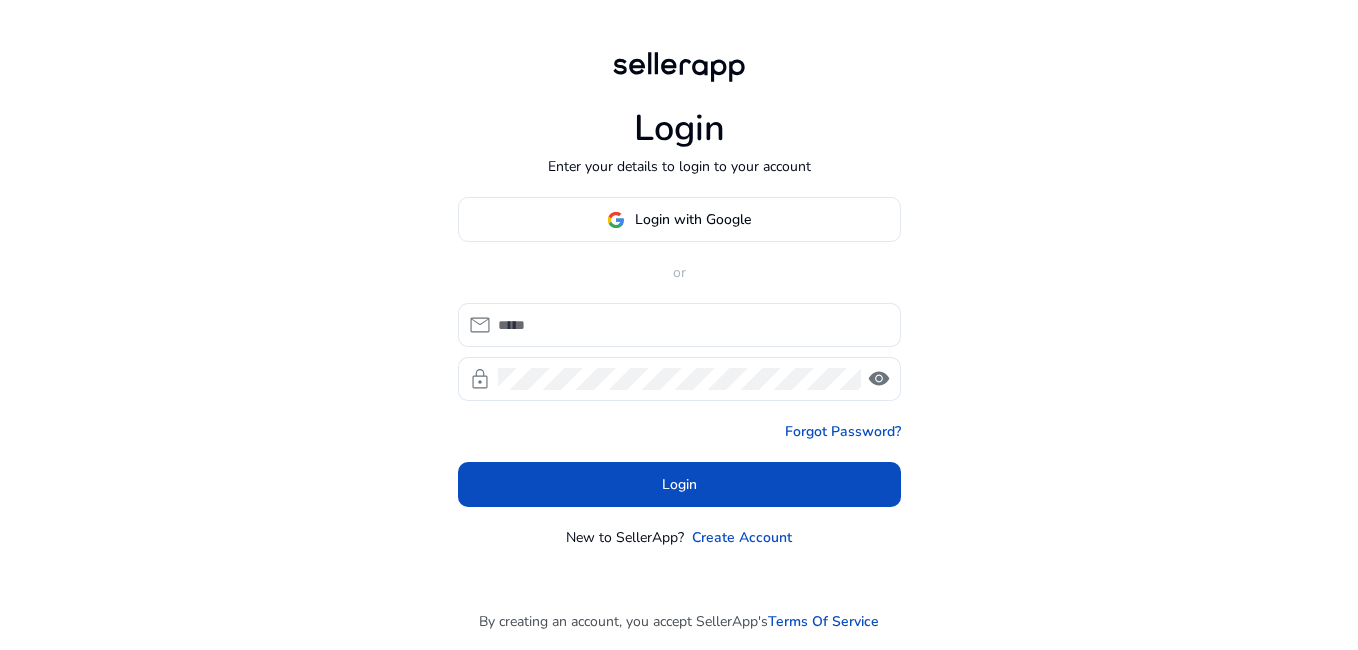 type on "**********" 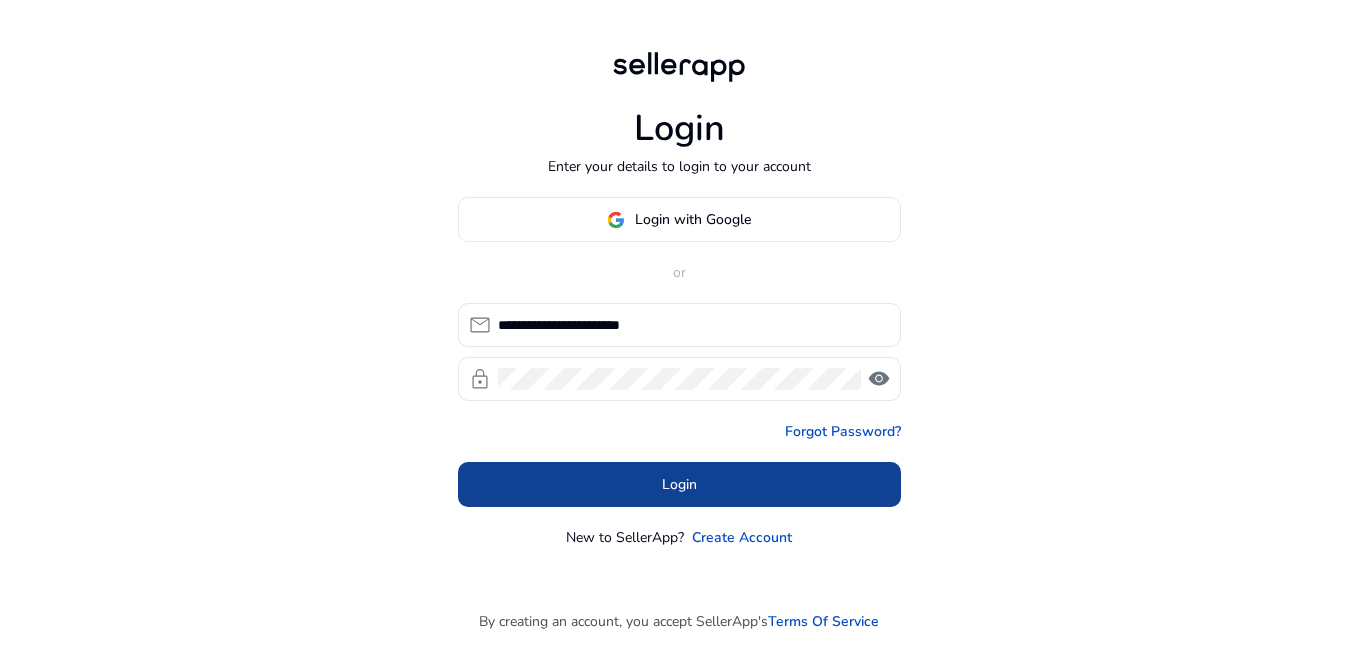 click at bounding box center [679, 485] 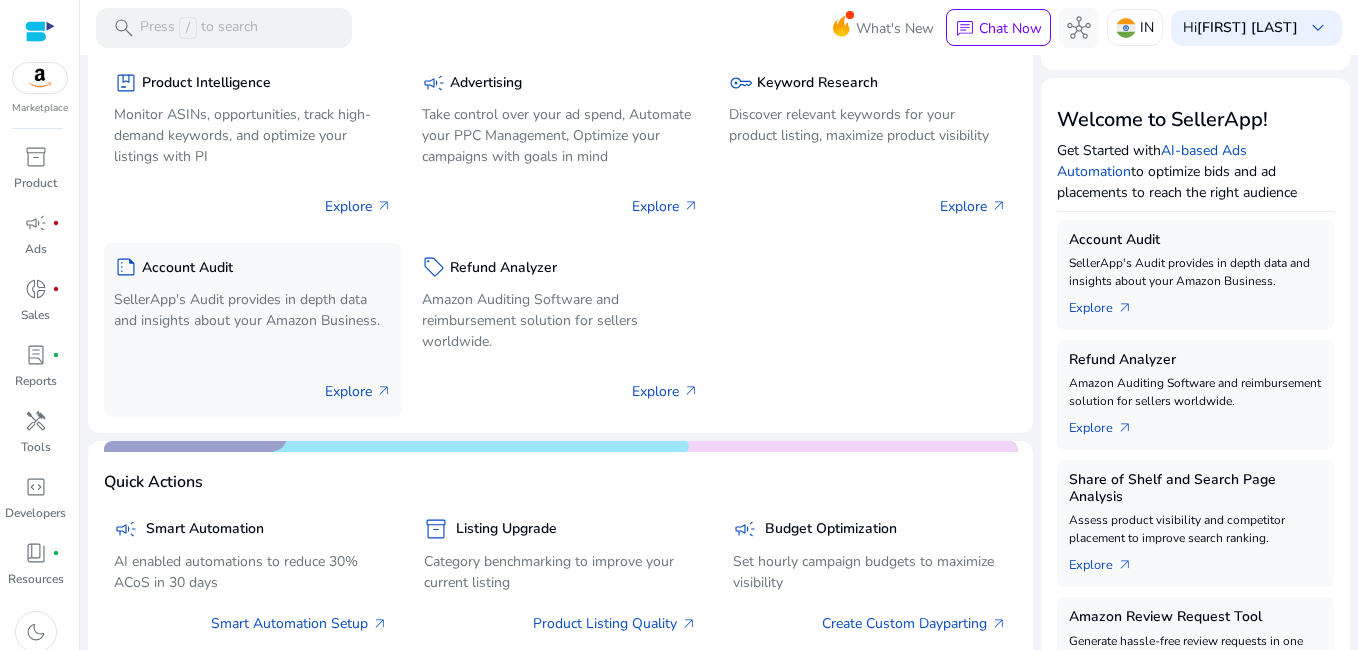 scroll, scrollTop: 410, scrollLeft: 0, axis: vertical 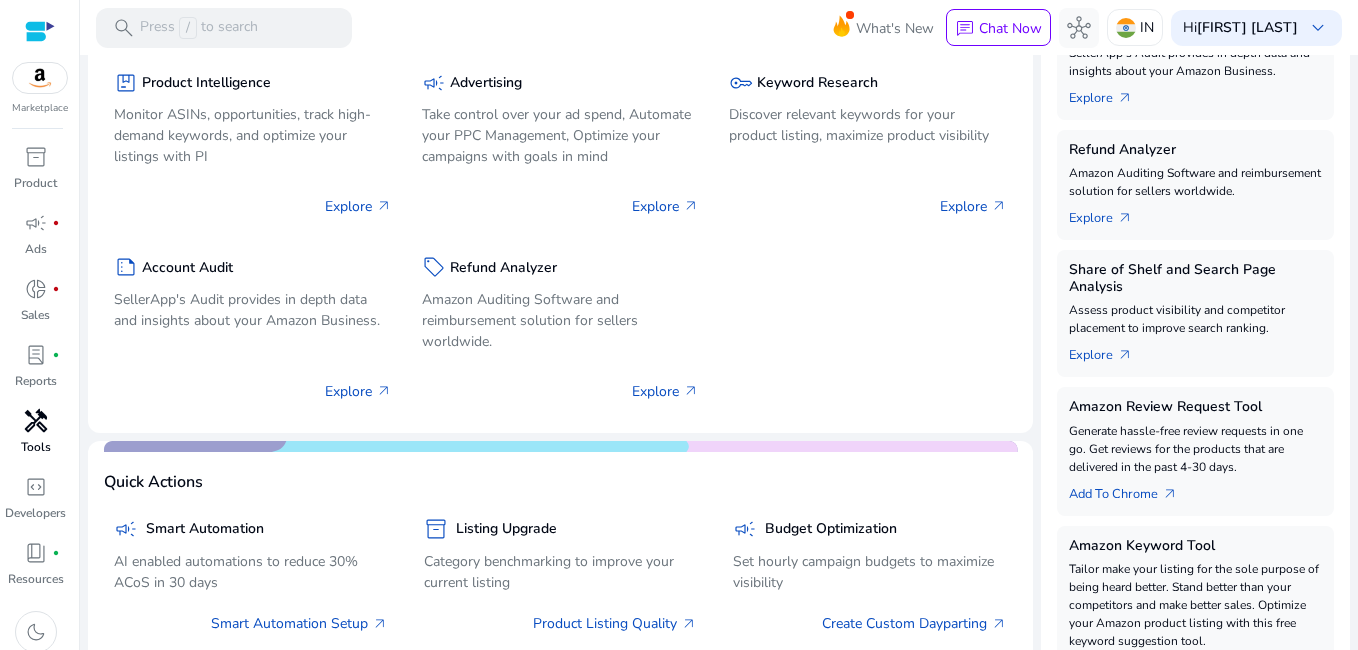 click on "handyman" at bounding box center (36, 421) 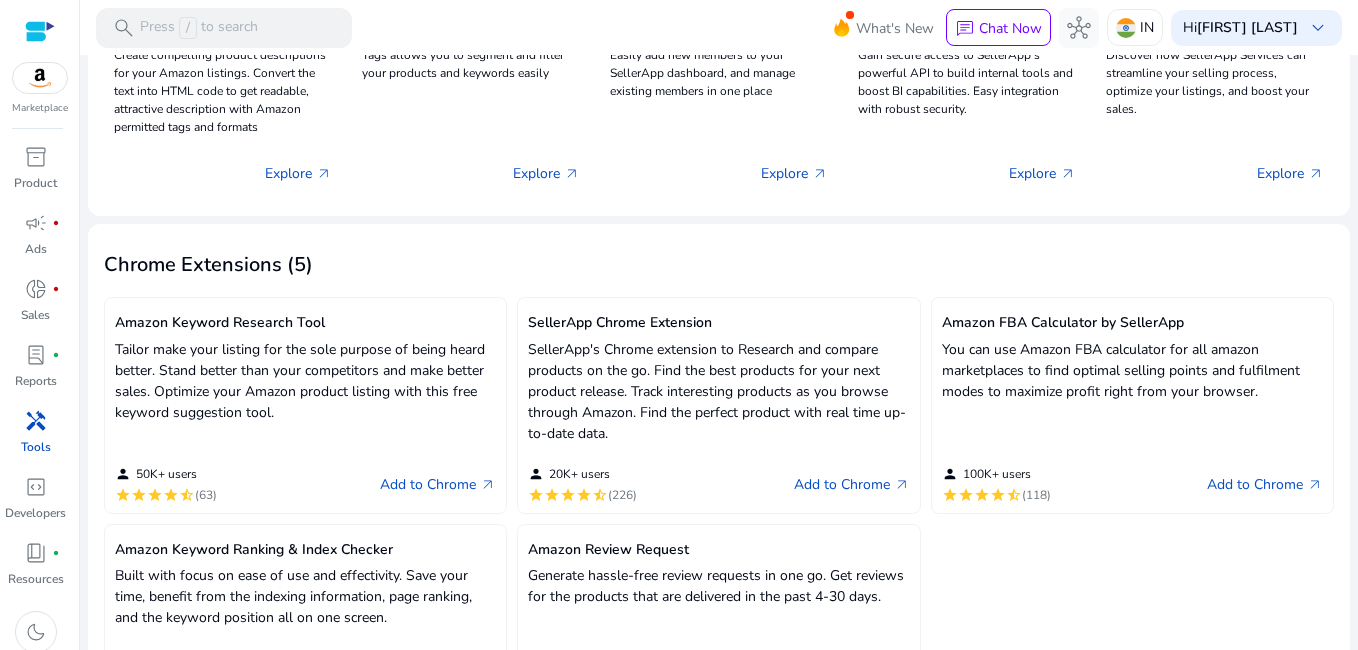 scroll, scrollTop: 0, scrollLeft: 0, axis: both 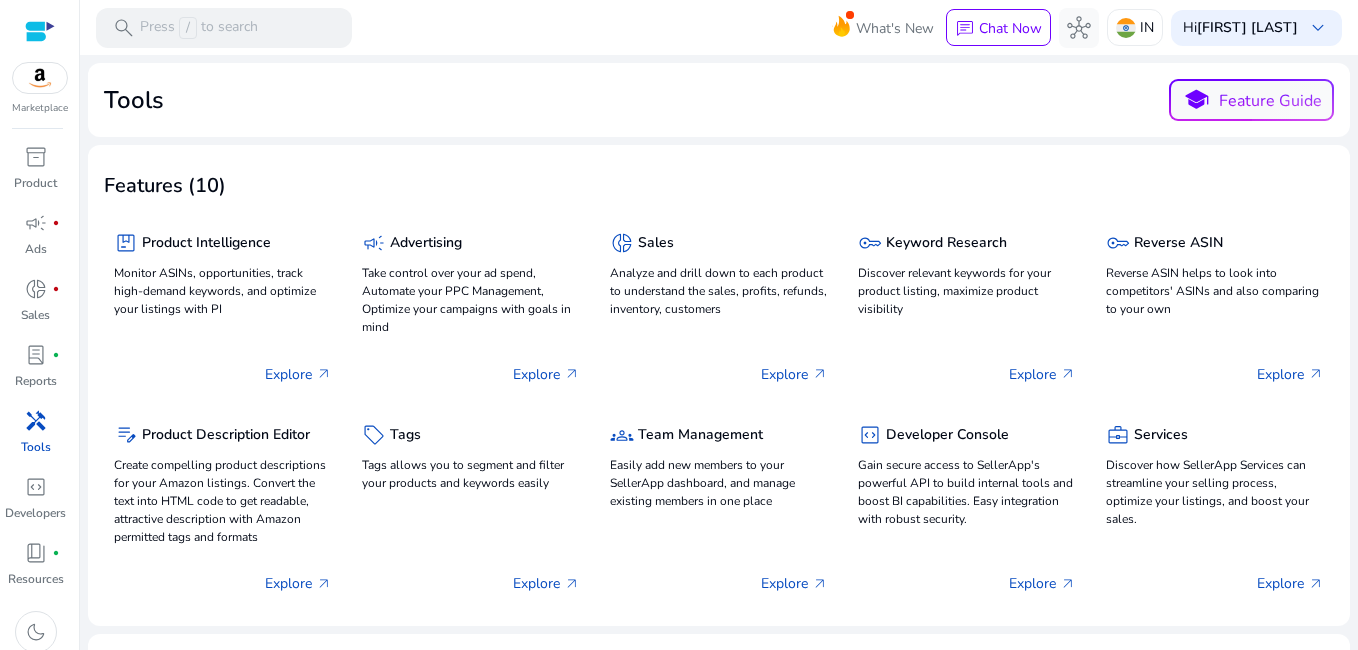 click on "handyman" at bounding box center [36, 421] 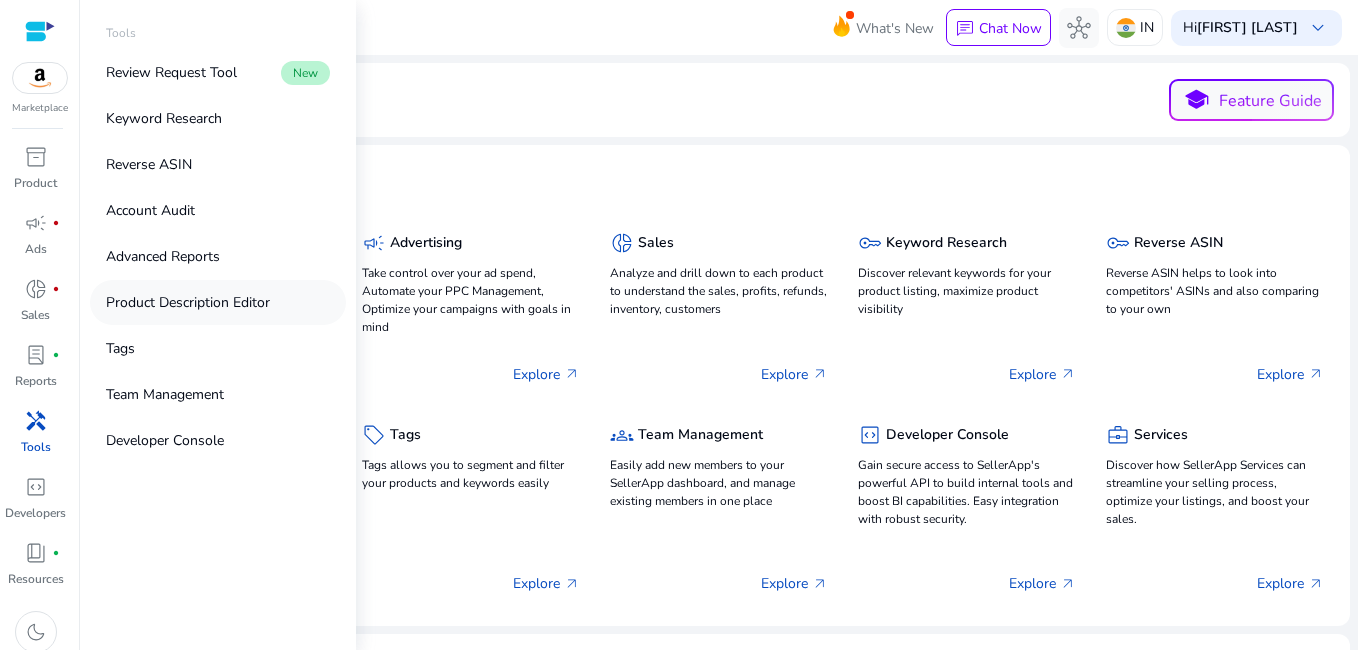 click on "Product Description Editor" at bounding box center [188, 302] 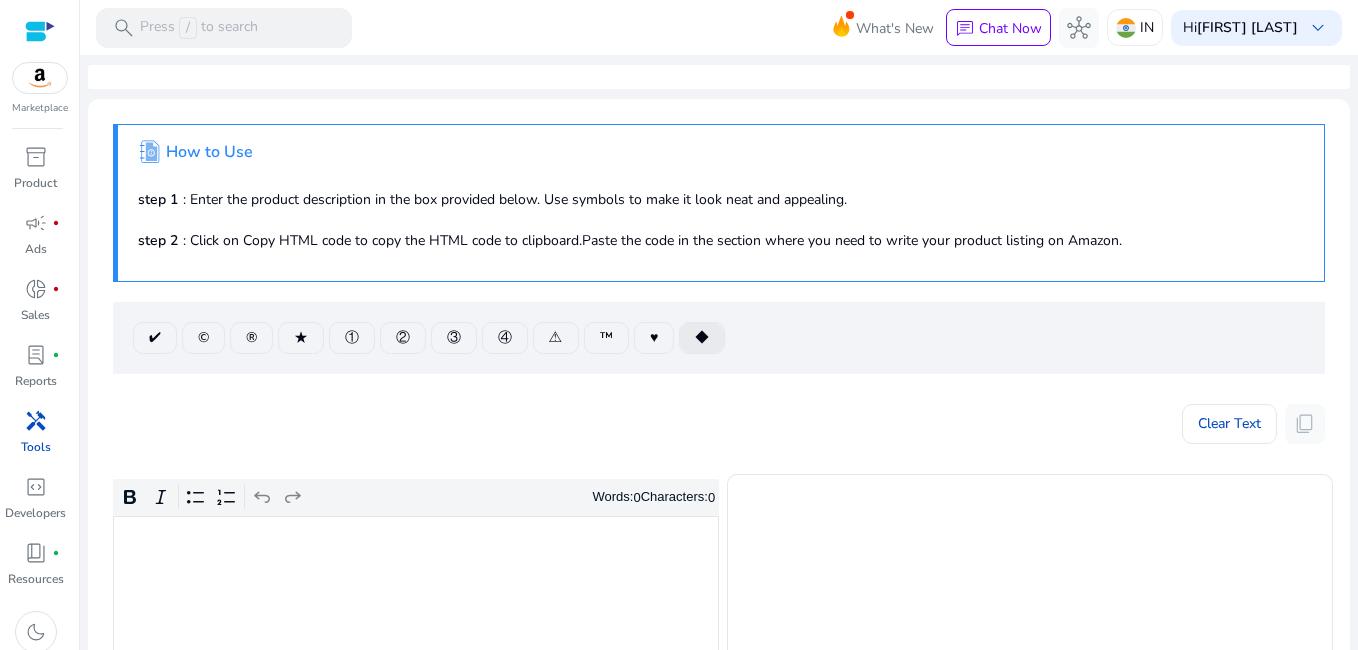scroll, scrollTop: 200, scrollLeft: 0, axis: vertical 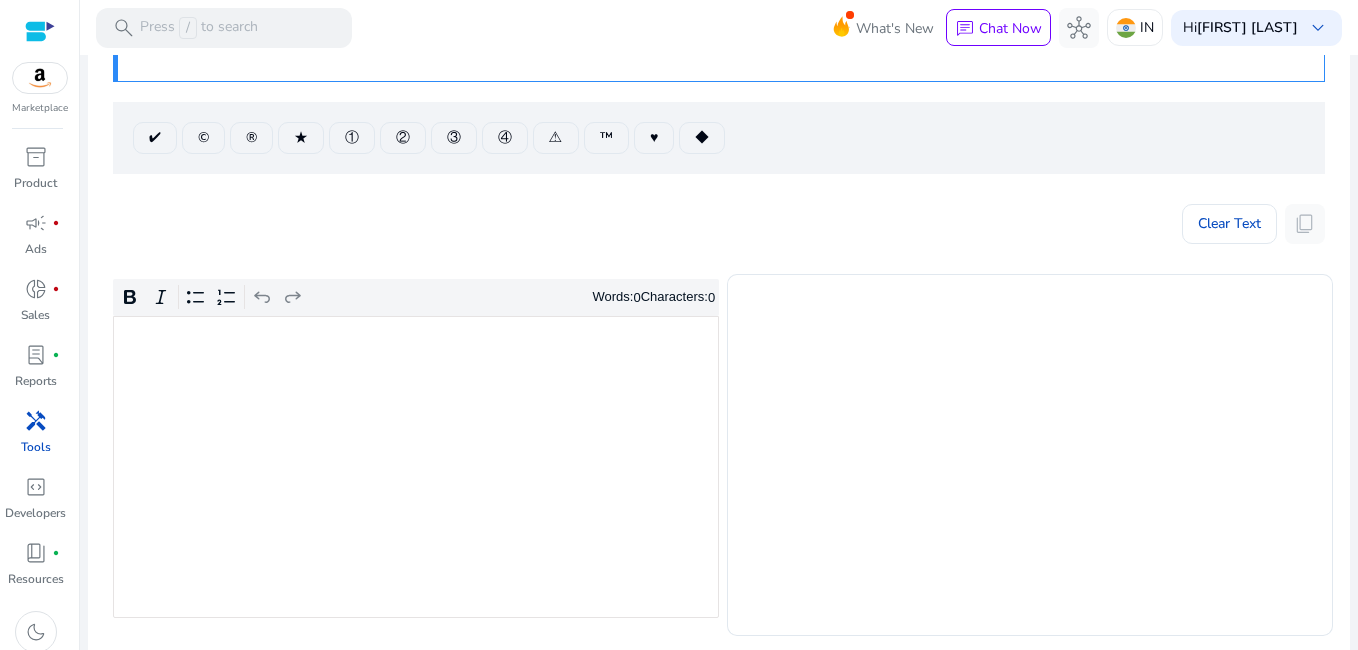 click 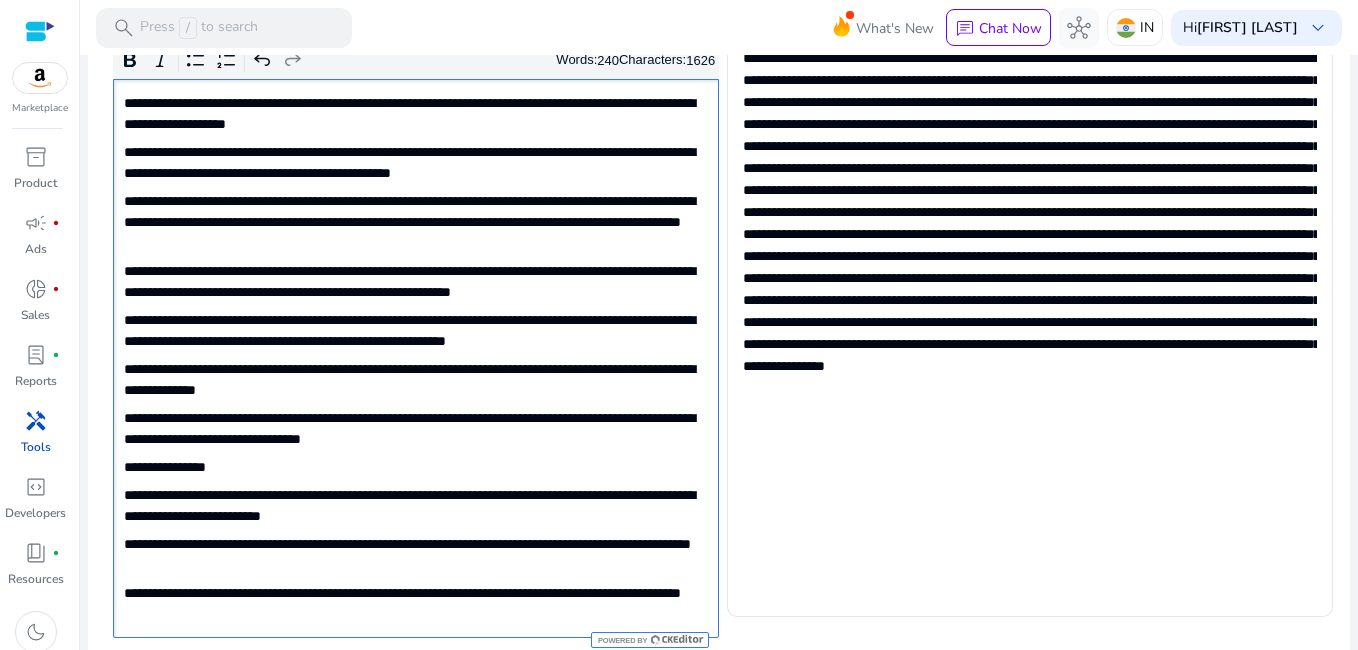 scroll, scrollTop: 436, scrollLeft: 0, axis: vertical 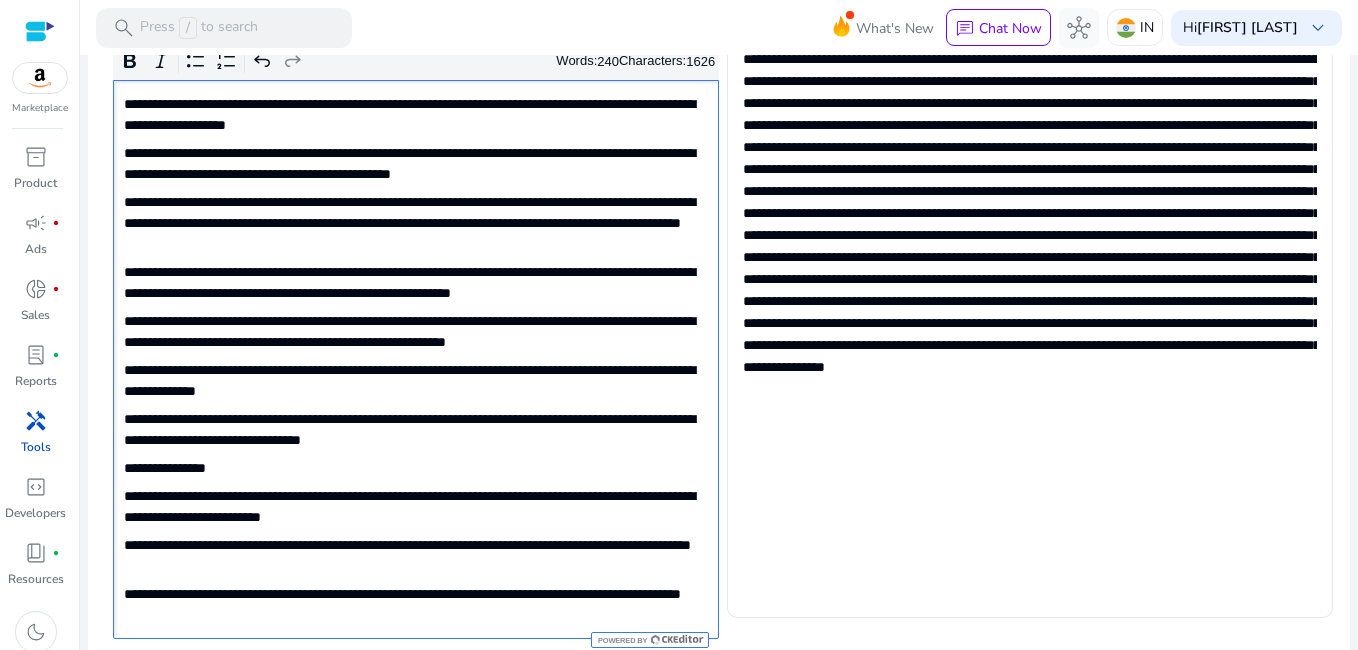 click on "**********" 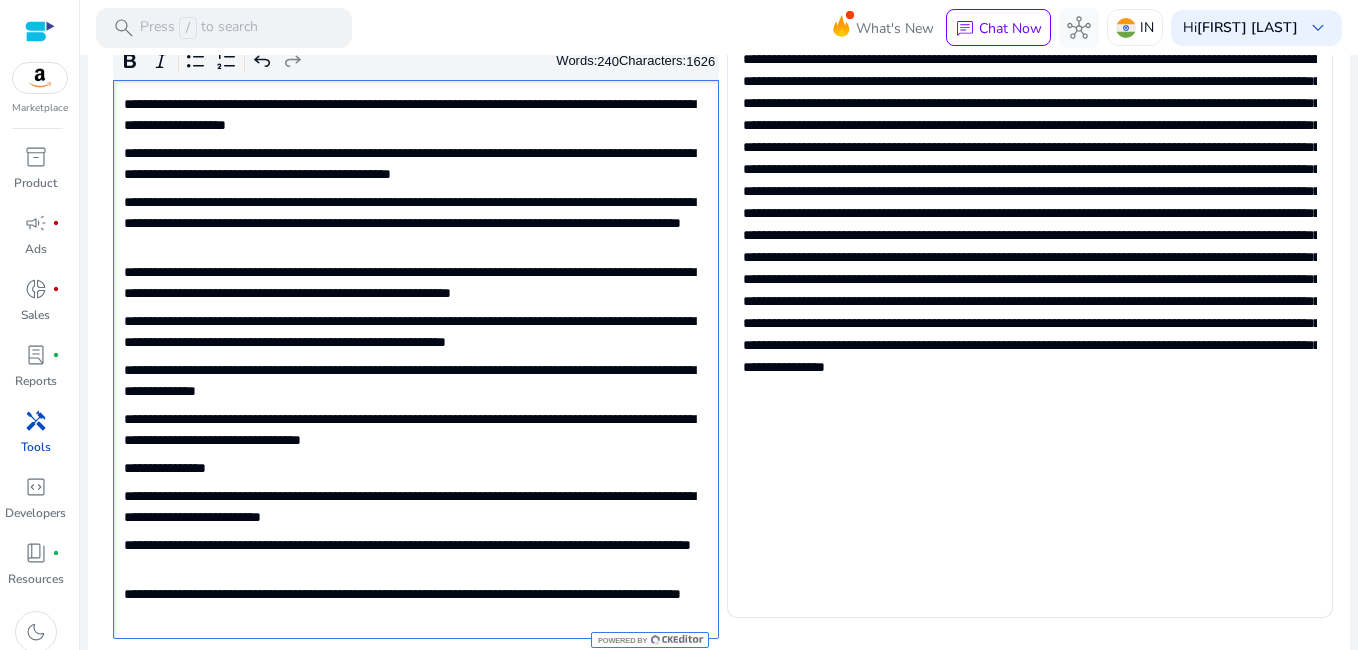 click on "**********" 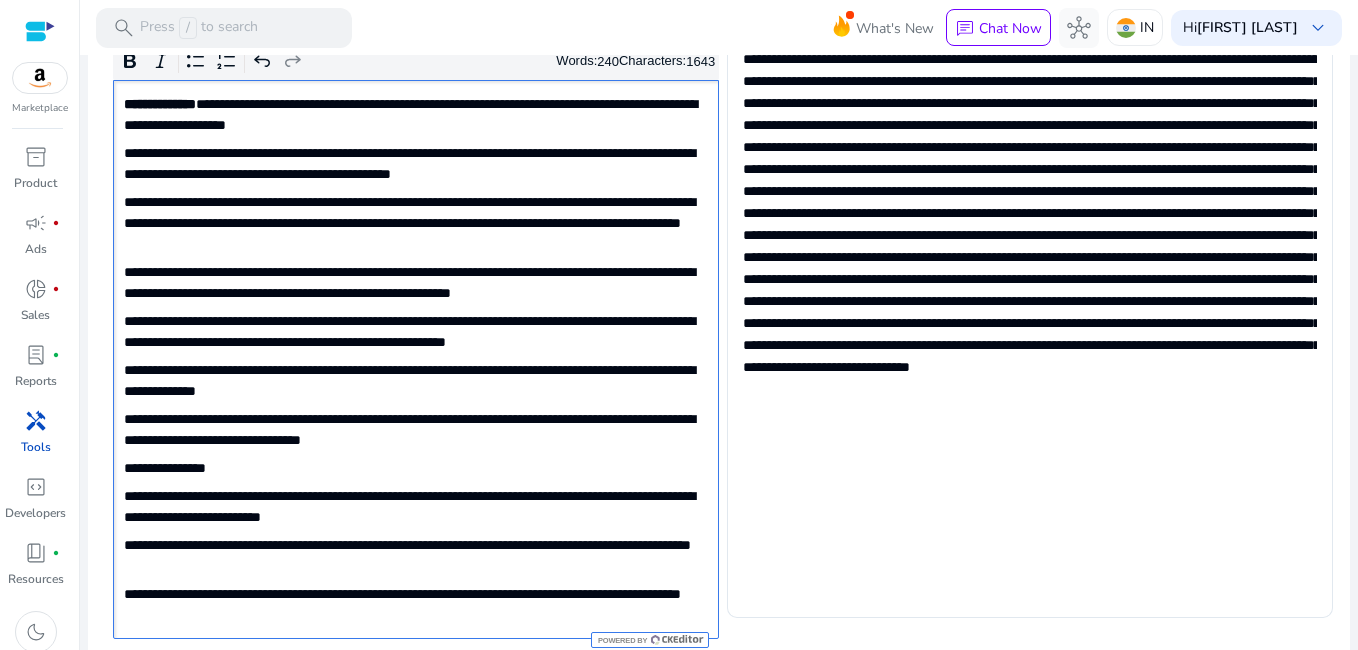 click on "**********" 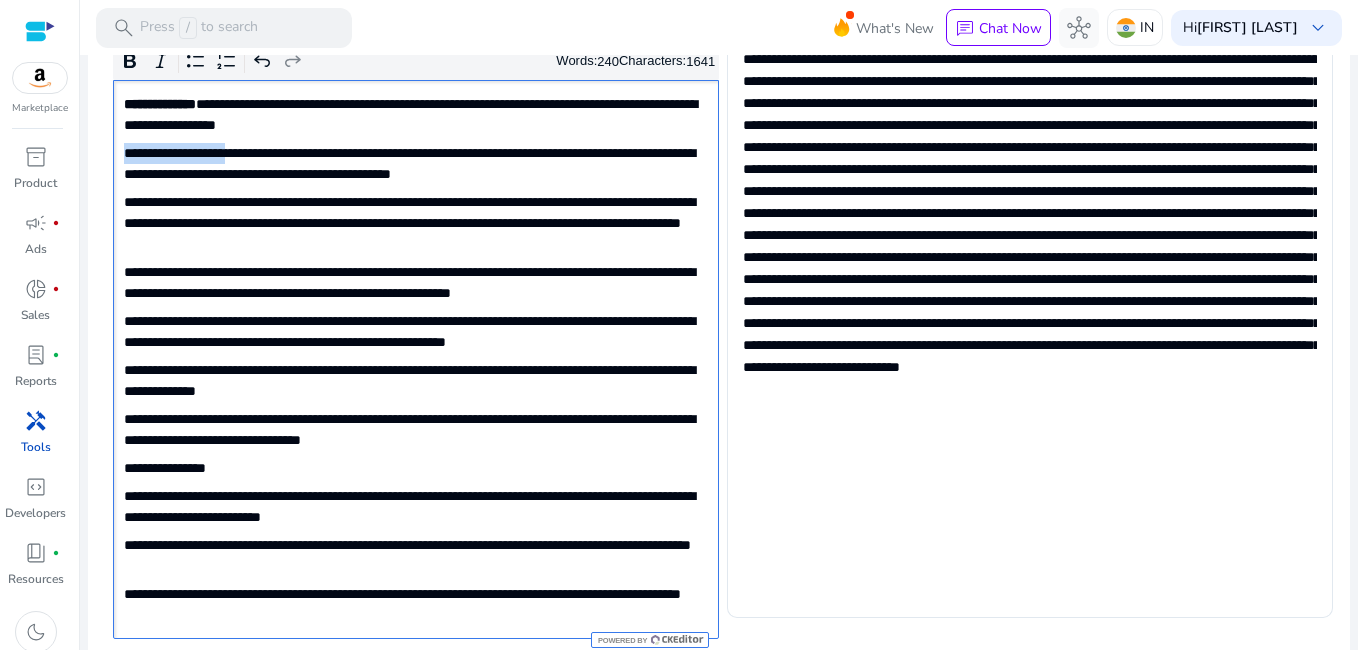 drag, startPoint x: 255, startPoint y: 150, endPoint x: 98, endPoint y: 155, distance: 157.0796 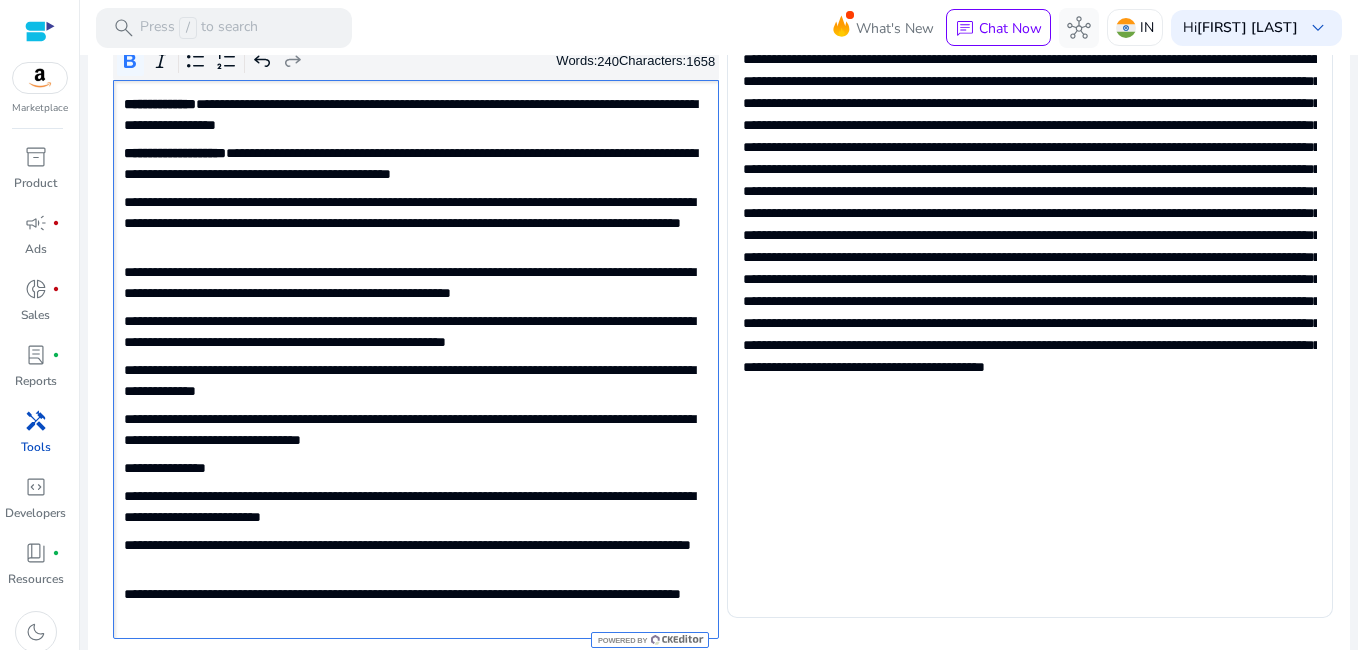 click on "**********" 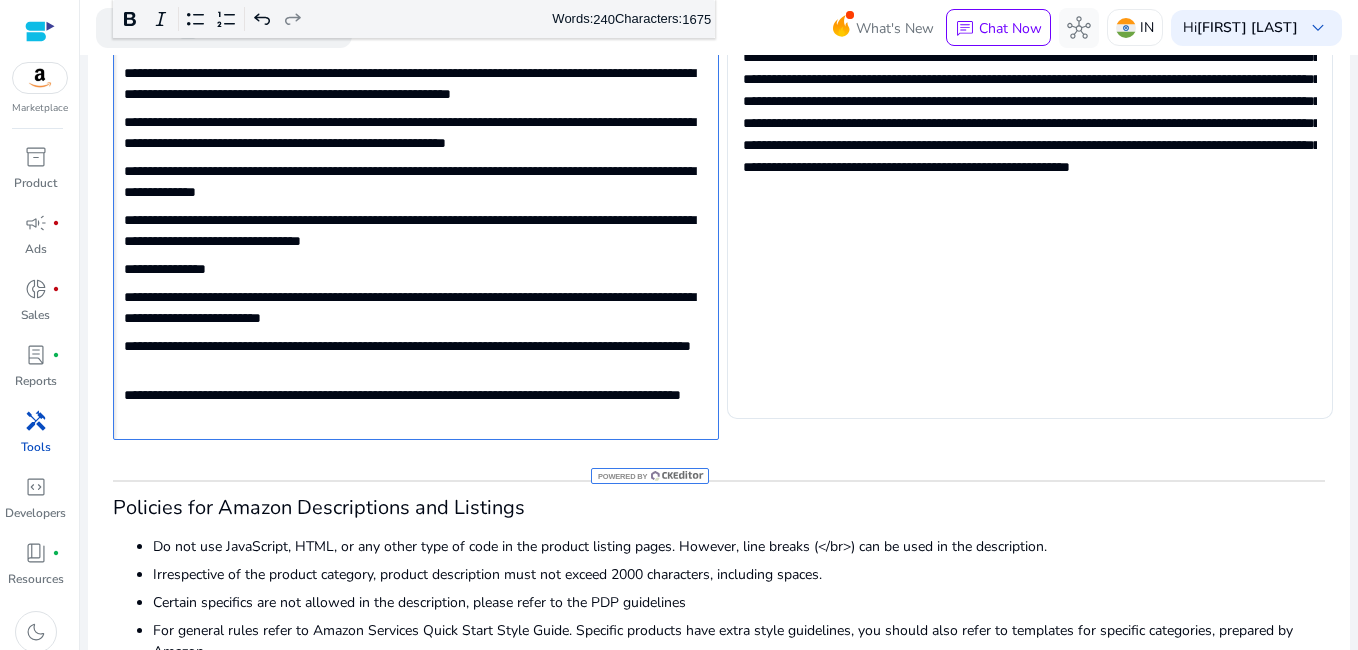 scroll, scrollTop: 536, scrollLeft: 0, axis: vertical 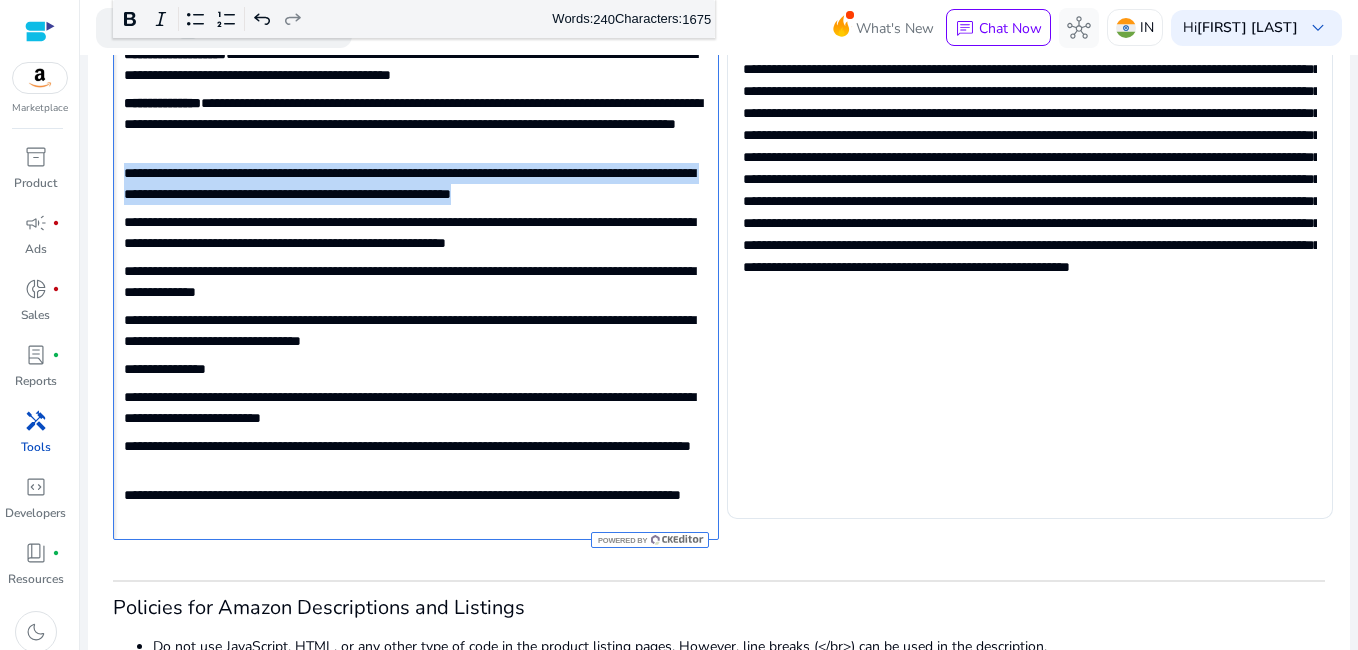 drag, startPoint x: 678, startPoint y: 194, endPoint x: 113, endPoint y: 177, distance: 565.2557 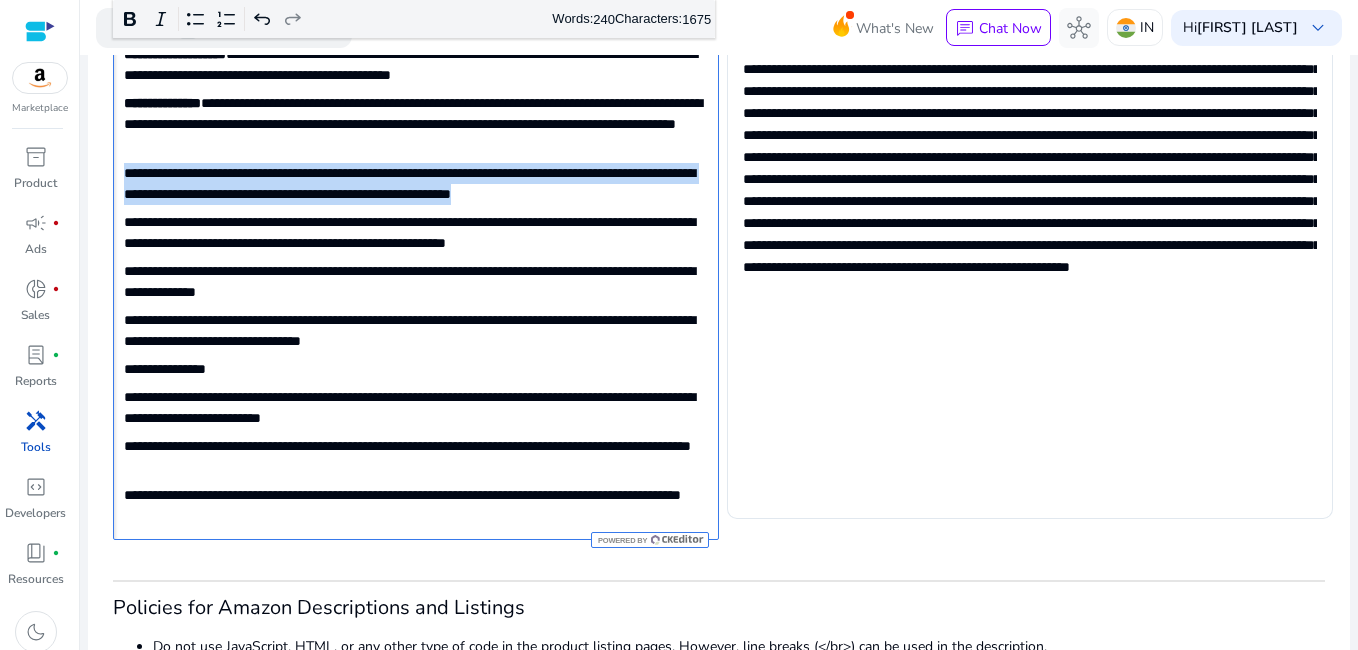 click on "**********" 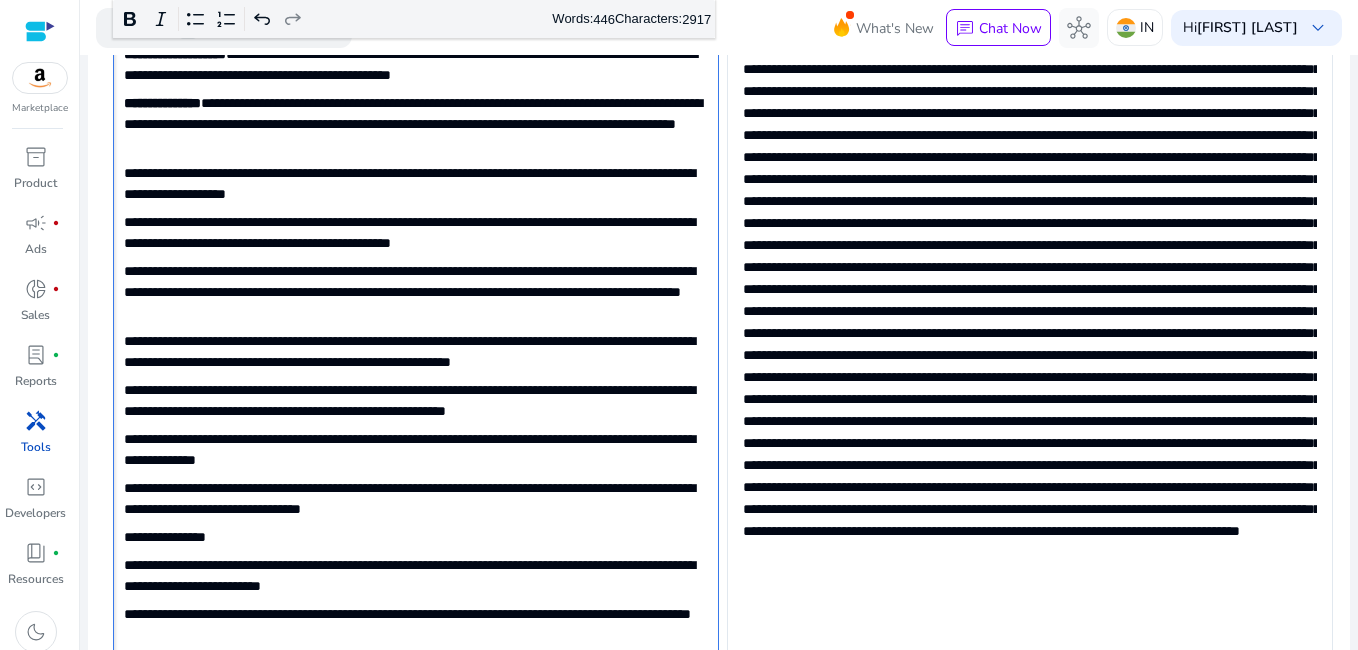 scroll, scrollTop: 600, scrollLeft: 0, axis: vertical 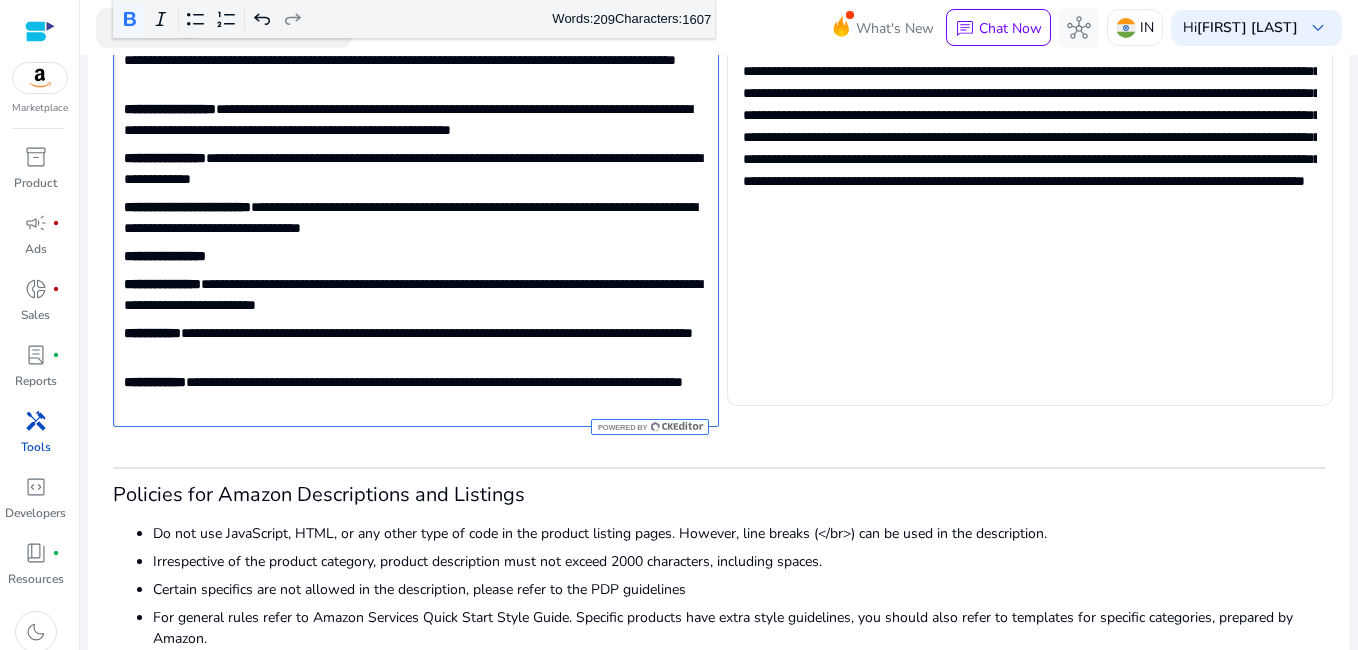 click on "**********" 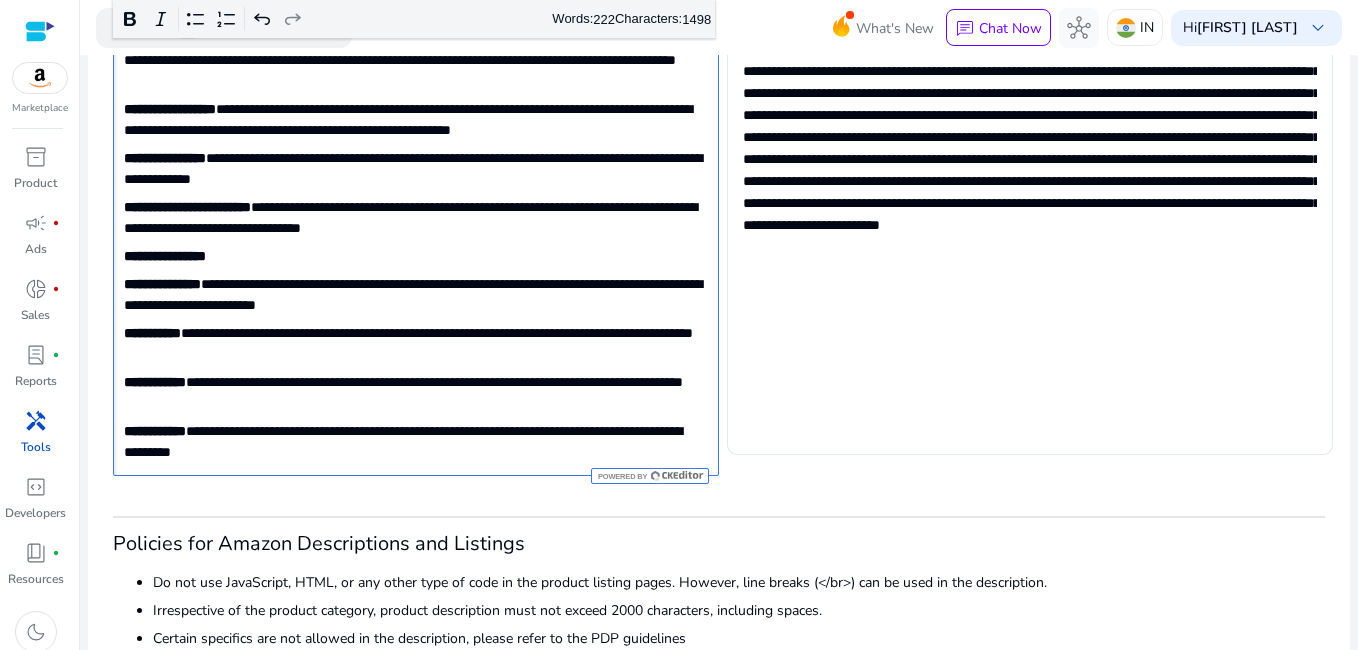 type on "**********" 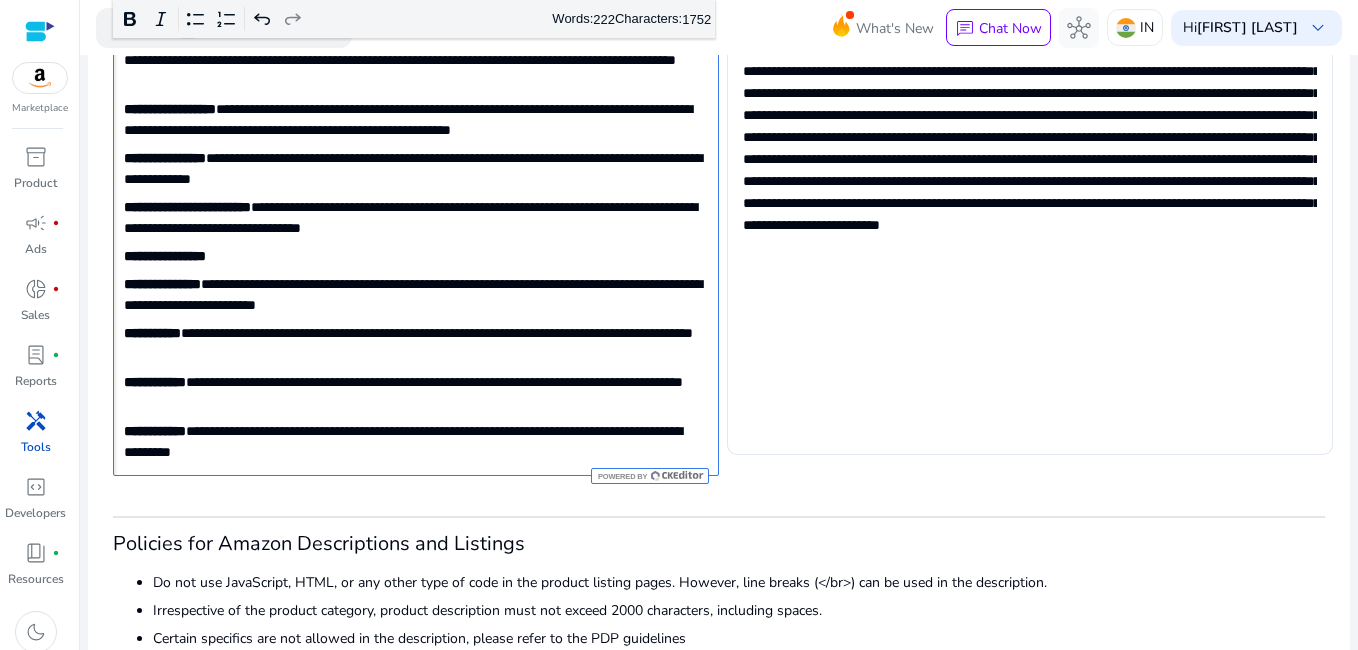 click on "**********" 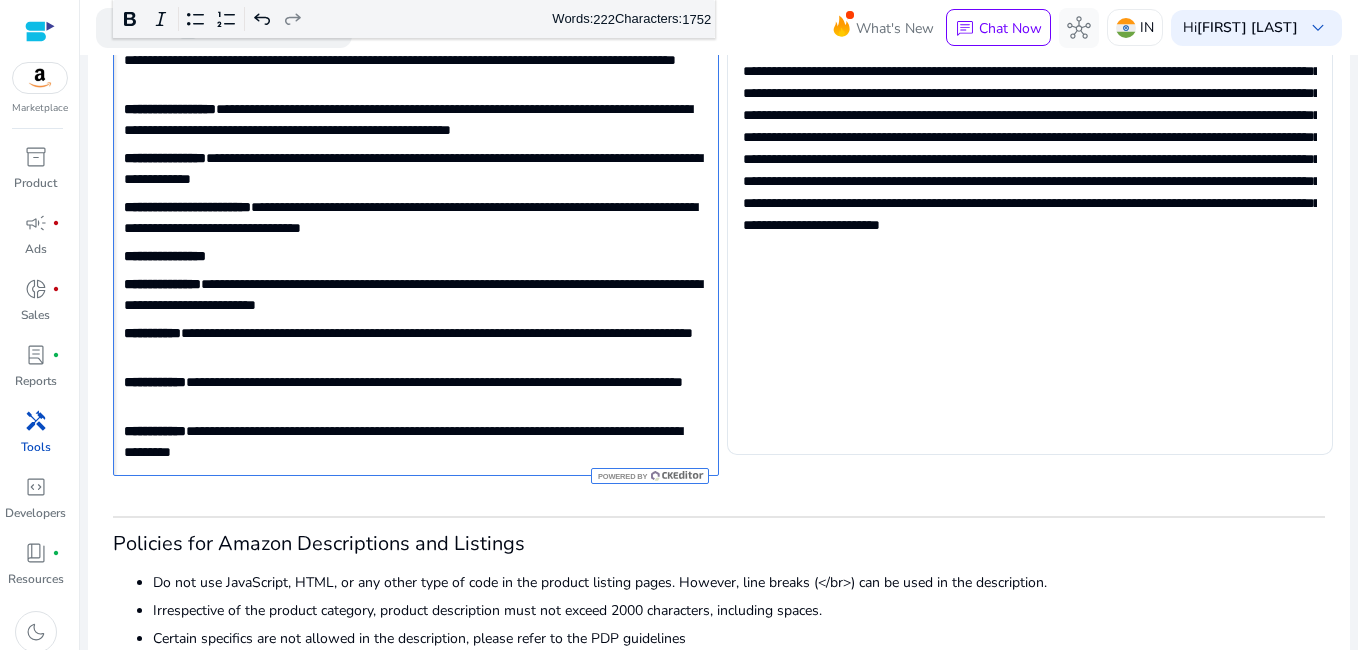 click on "**********" 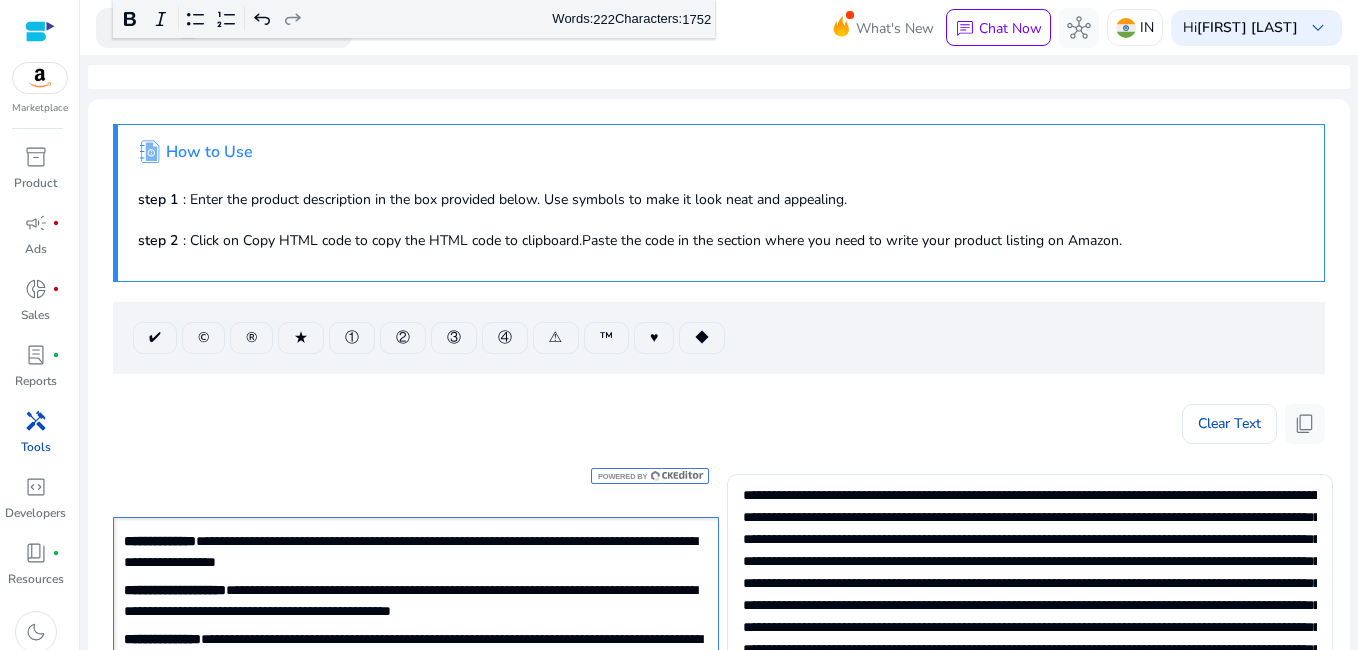 scroll, scrollTop: 0, scrollLeft: 0, axis: both 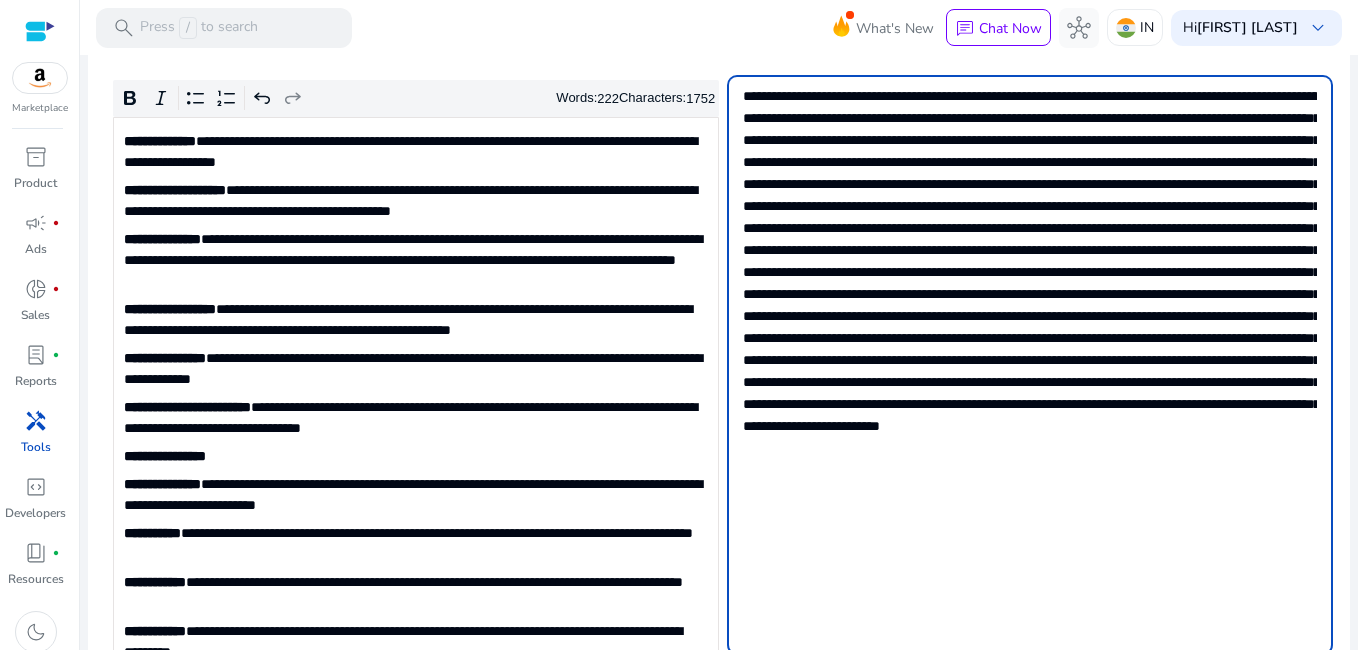 click at bounding box center (1030, 314) 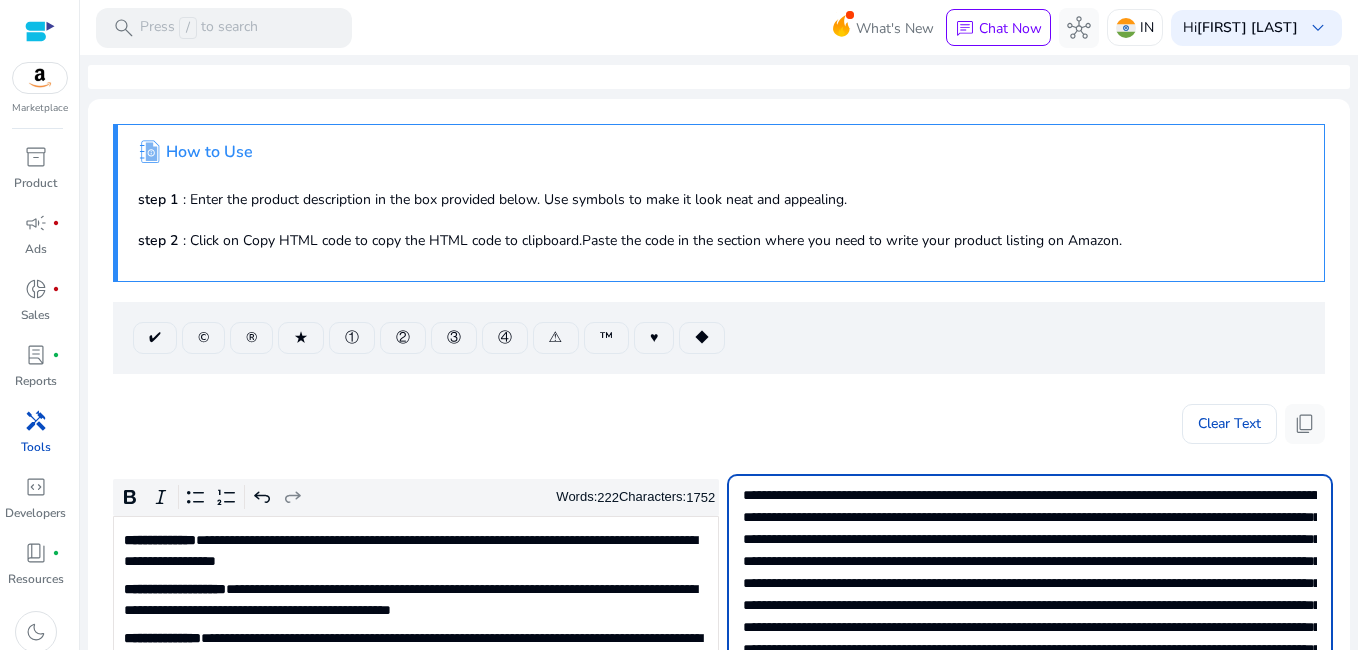 scroll, scrollTop: 0, scrollLeft: 0, axis: both 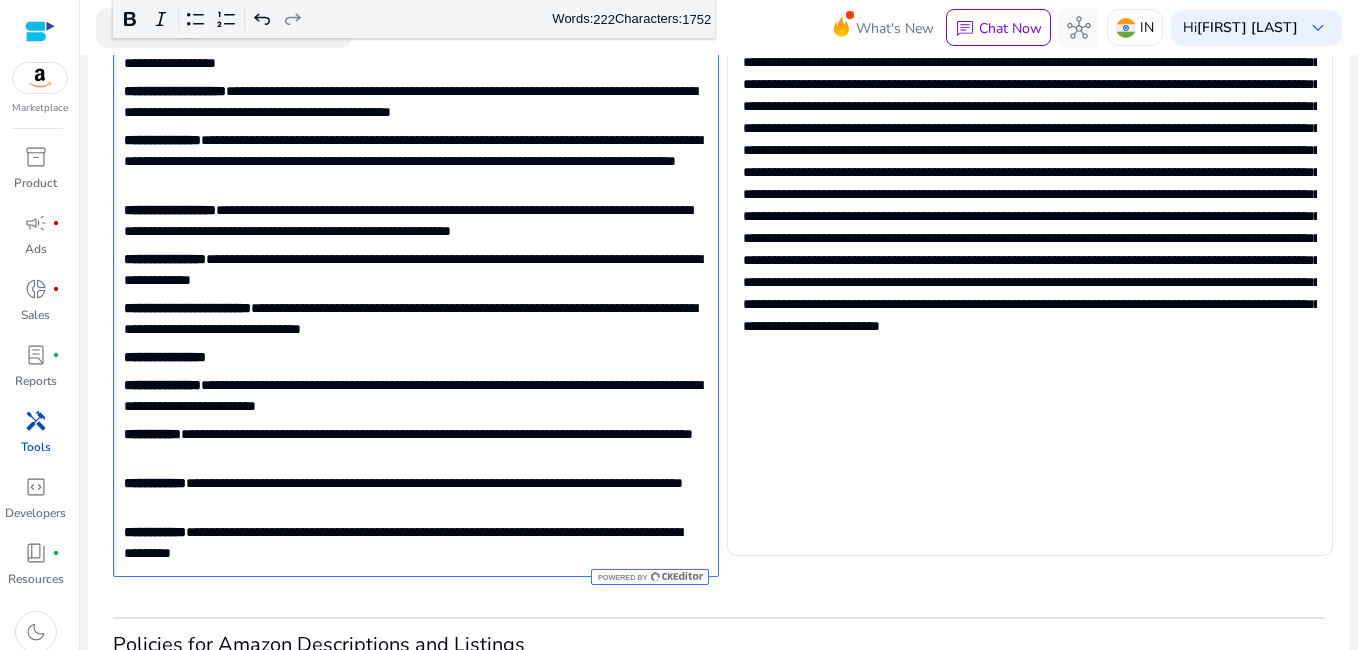 click on "**********" 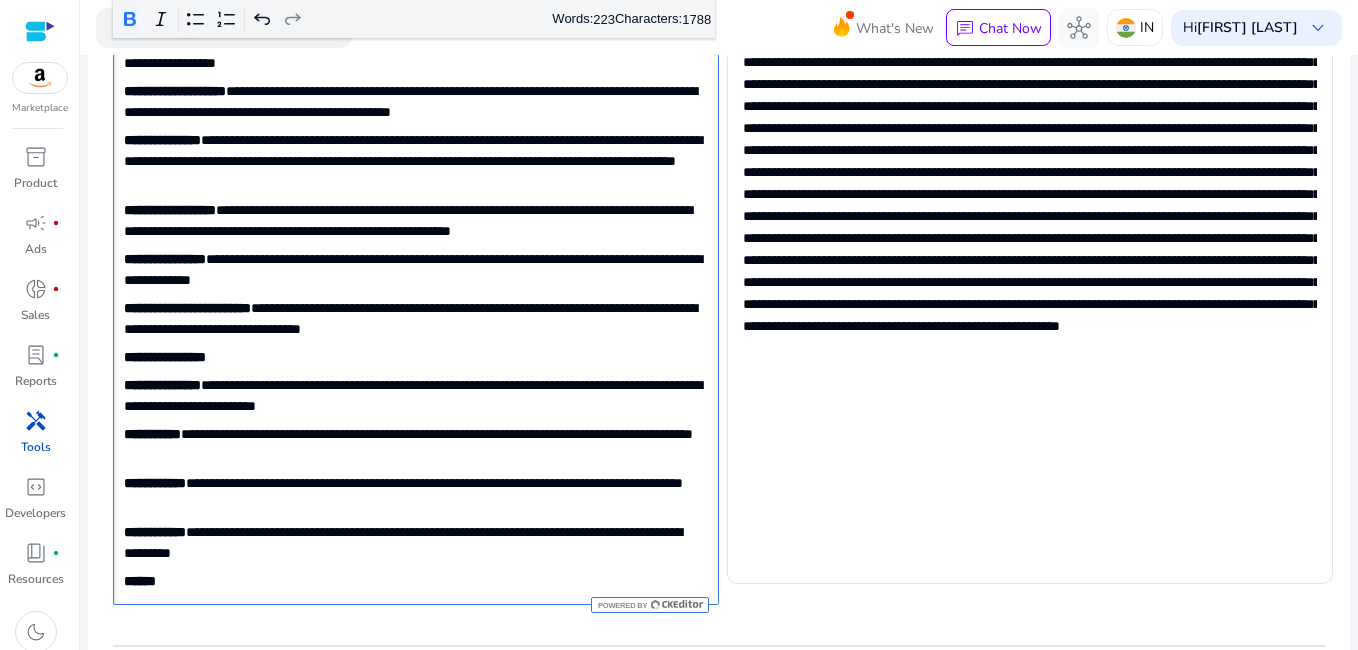 type on "**********" 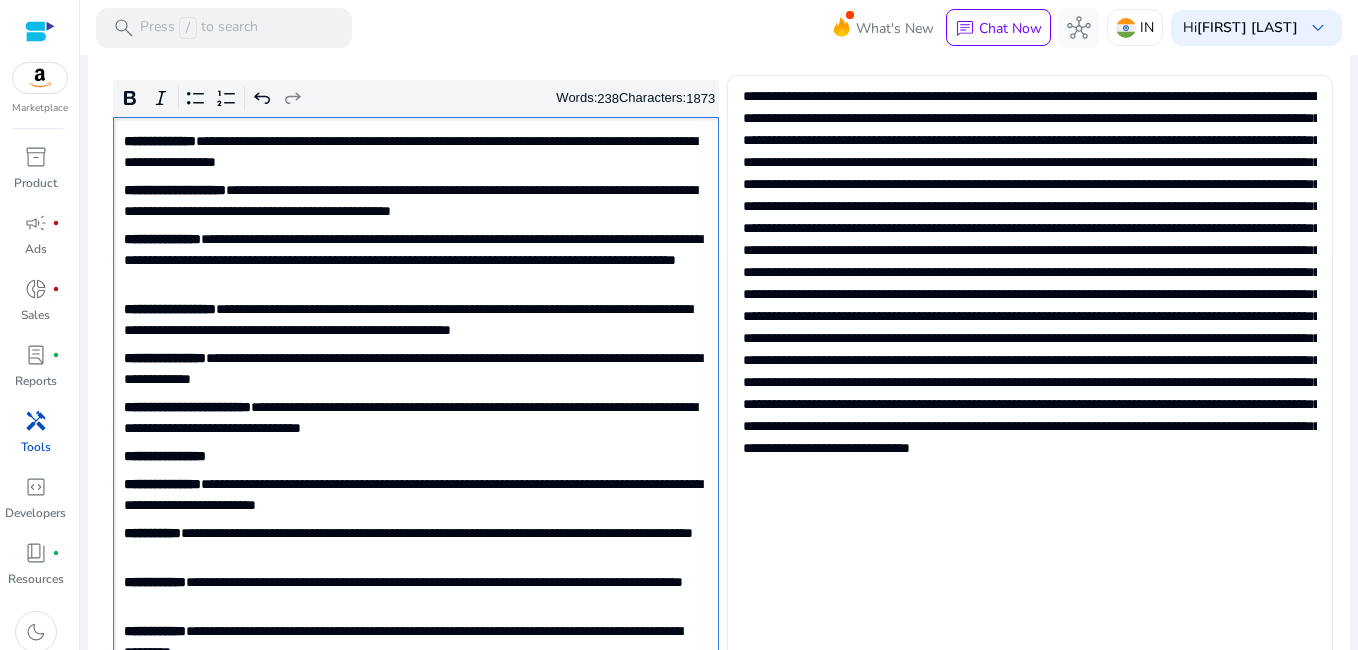 scroll, scrollTop: 237, scrollLeft: 0, axis: vertical 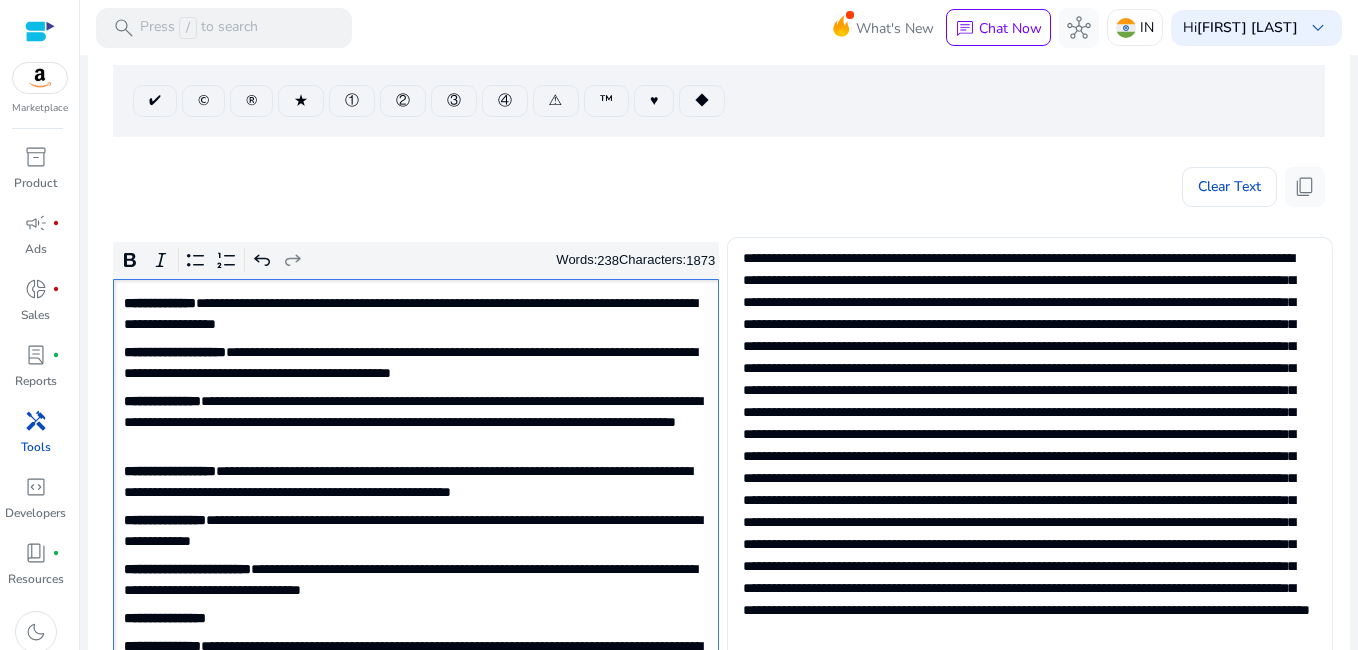 click at bounding box center [1028, 498] 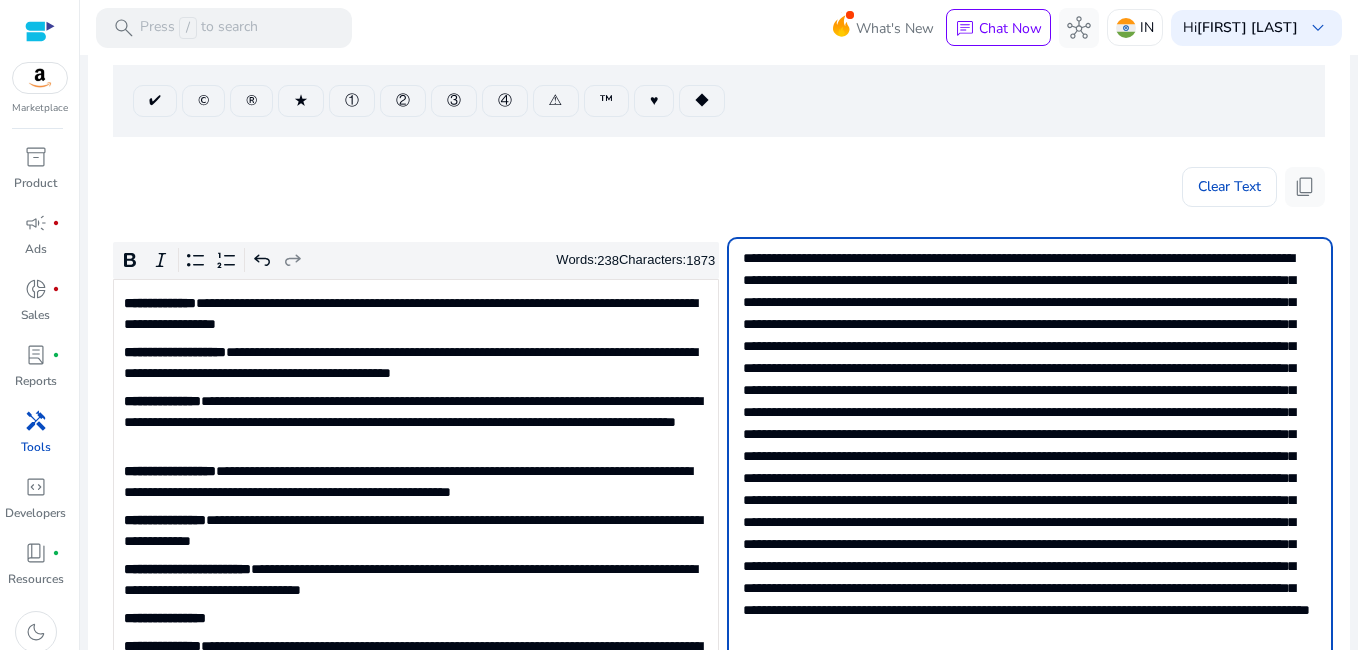 click at bounding box center (1028, 498) 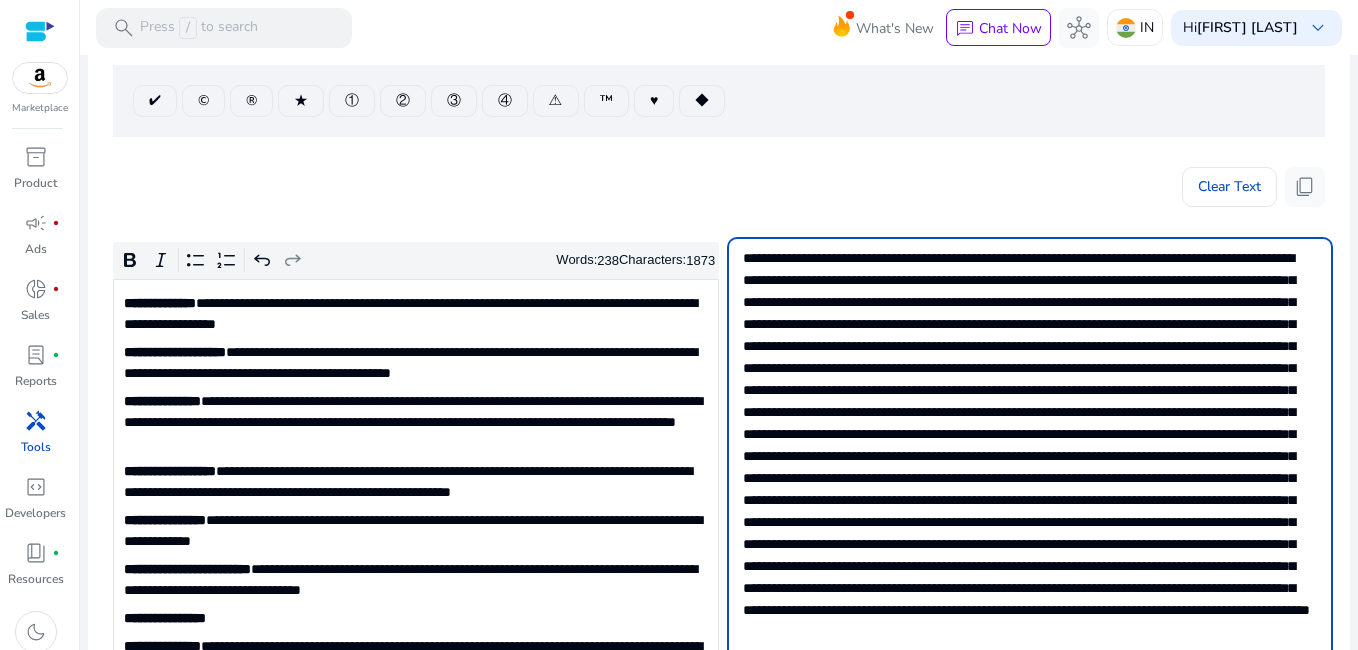 drag, startPoint x: 896, startPoint y: 325, endPoint x: 946, endPoint y: 335, distance: 50.990196 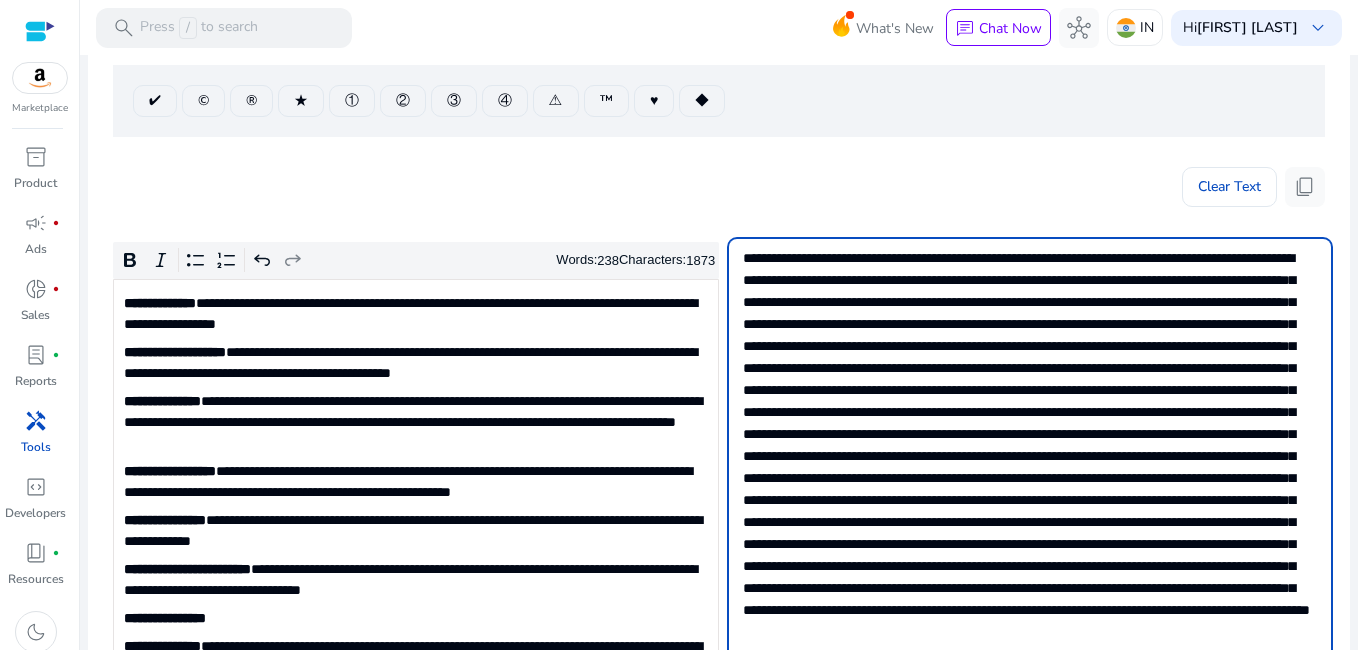 drag, startPoint x: 946, startPoint y: 335, endPoint x: 948, endPoint y: 369, distance: 34.058773 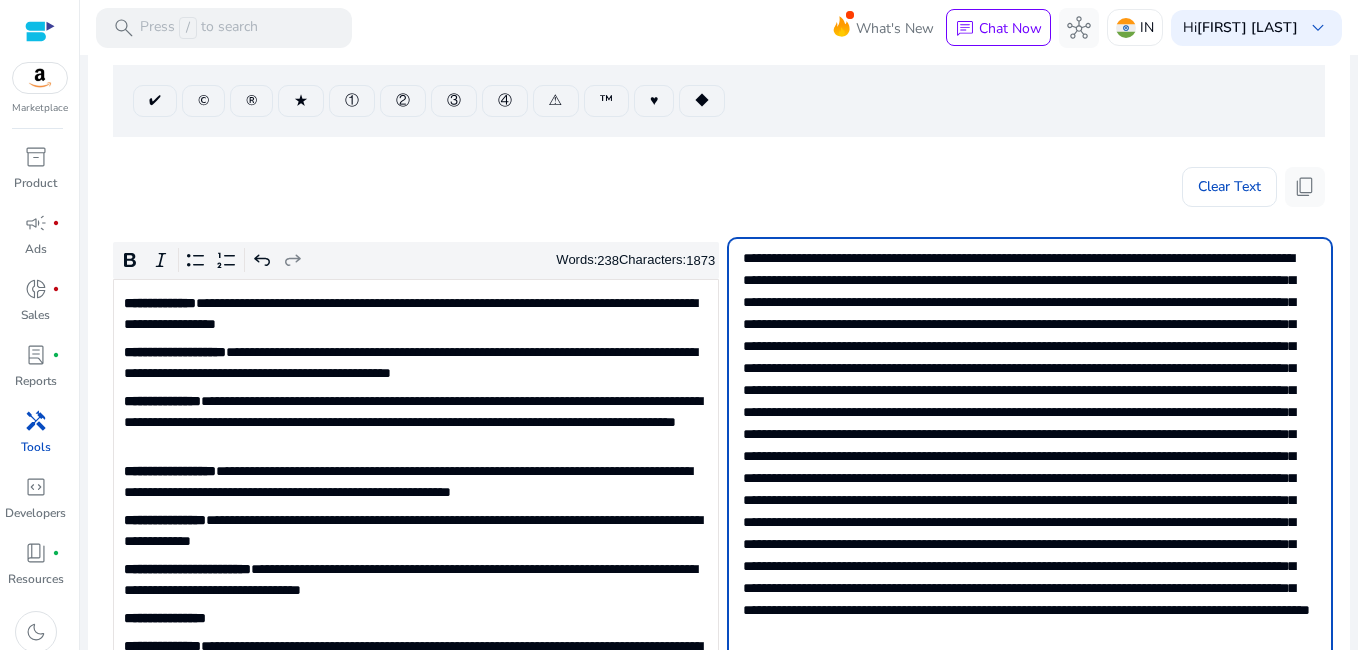 click at bounding box center [1028, 498] 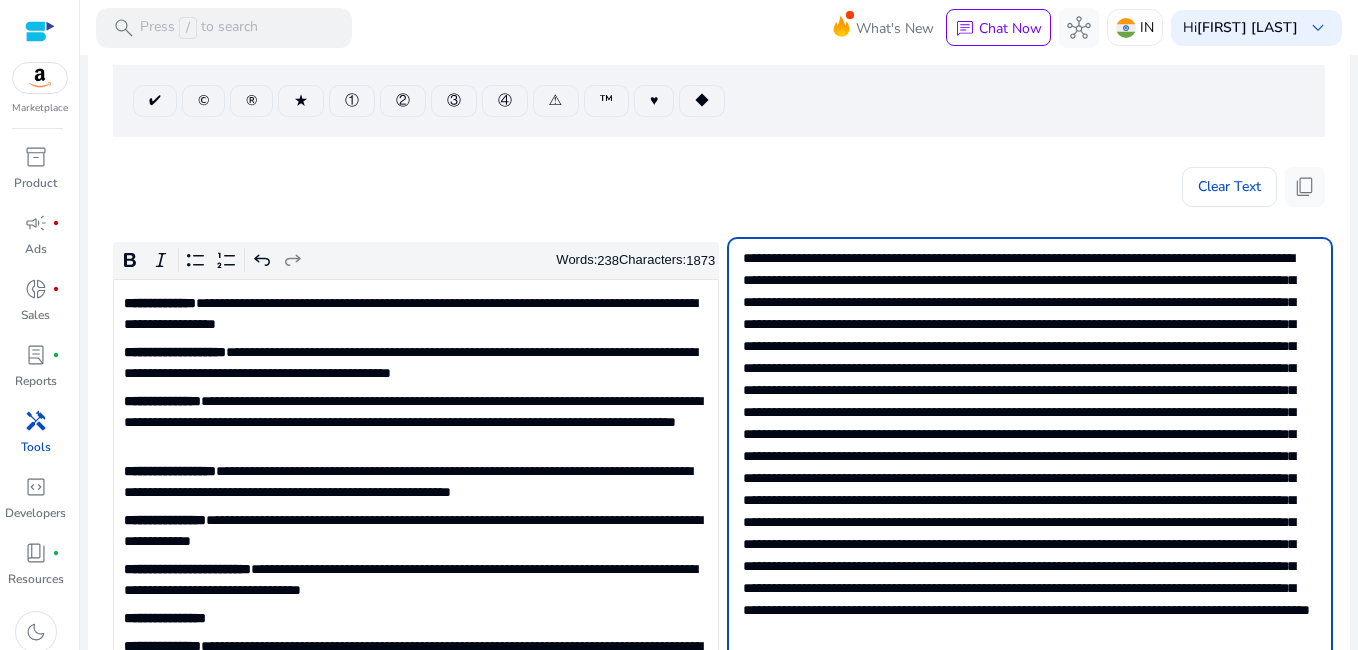 click at bounding box center (1028, 498) 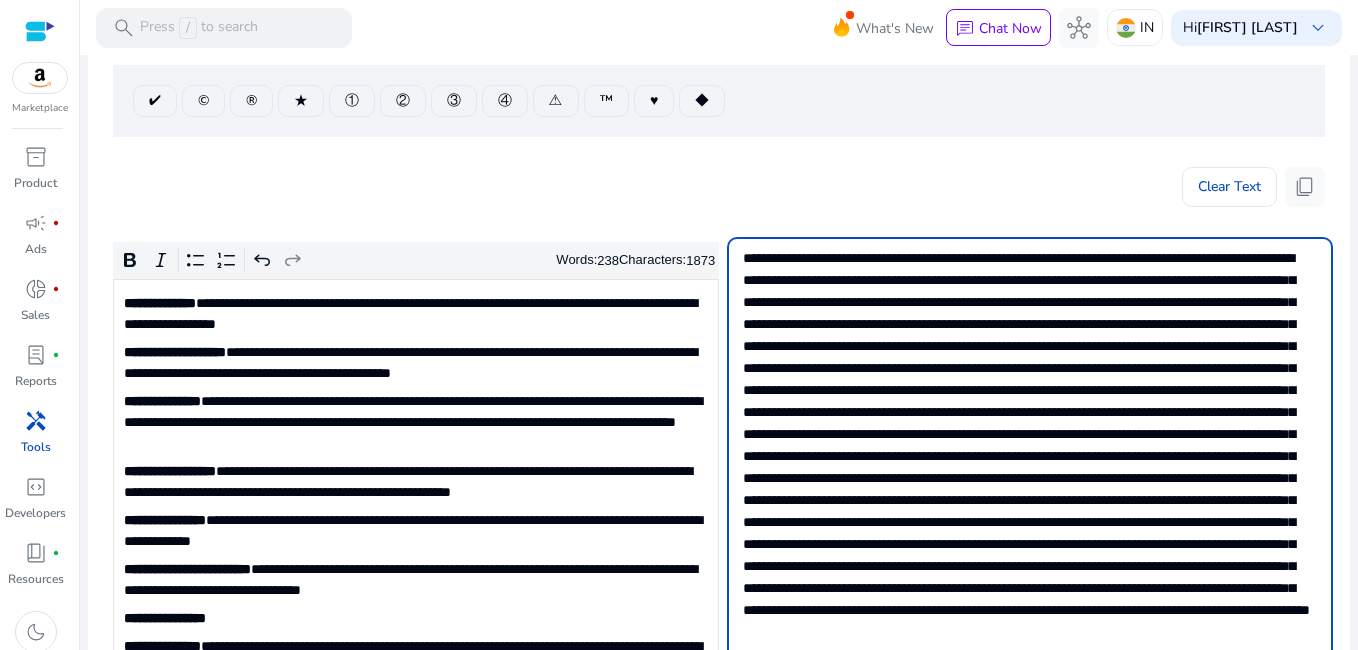 click at bounding box center [1028, 498] 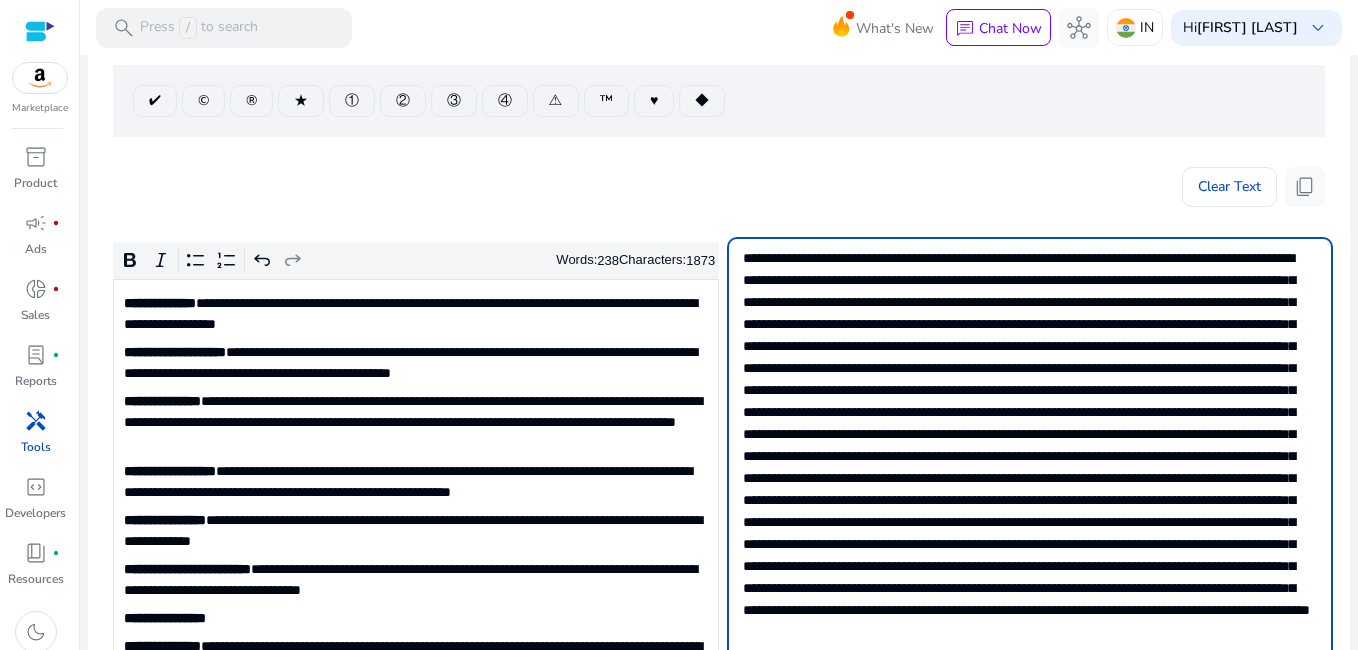 click at bounding box center [1028, 498] 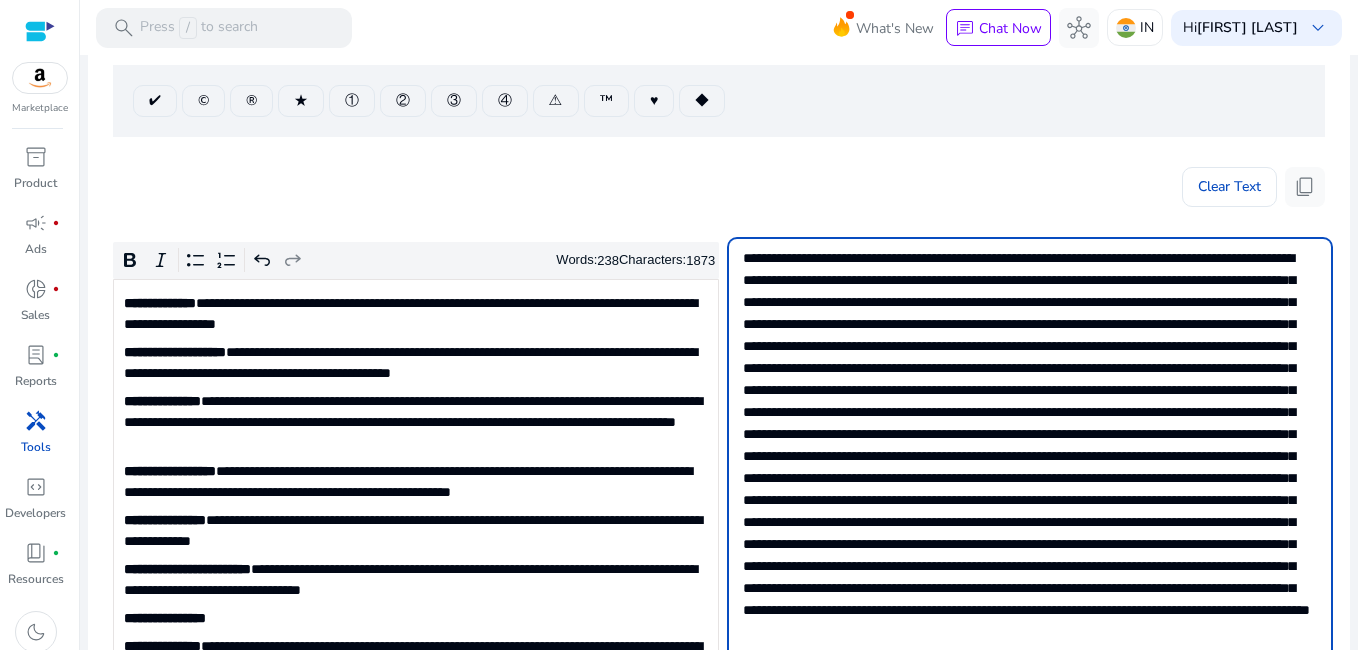 click at bounding box center (1028, 498) 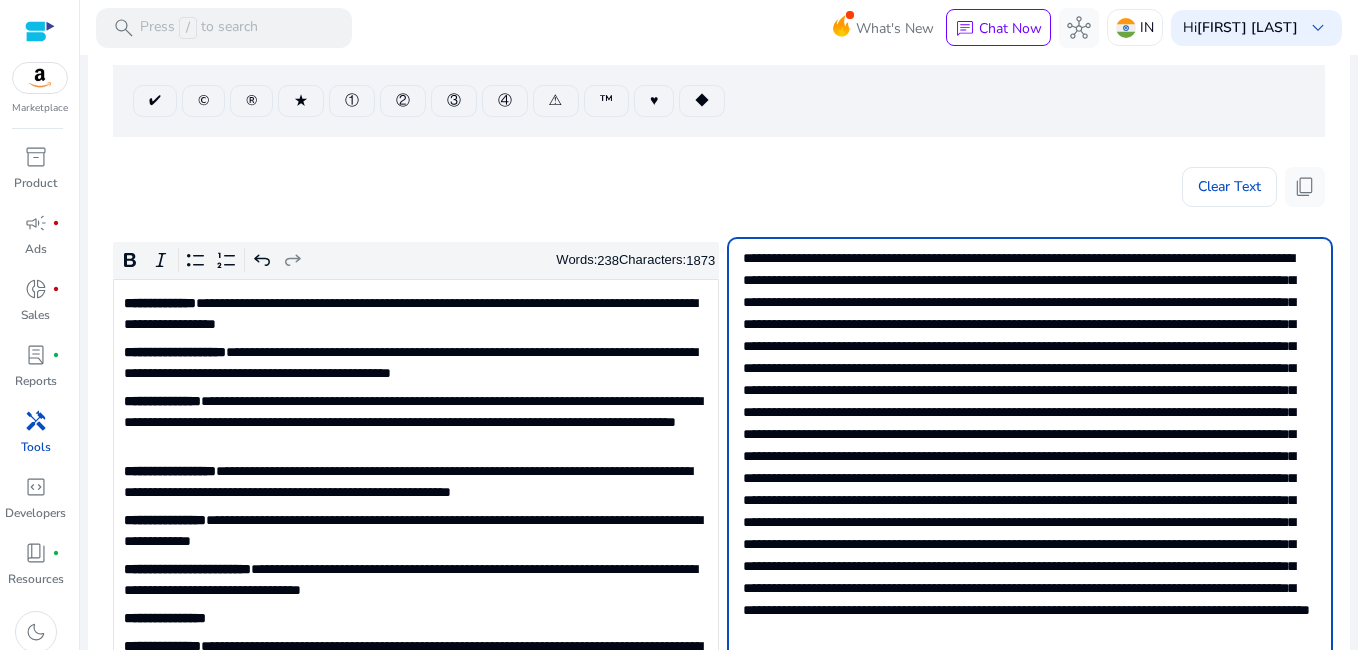 click at bounding box center (1028, 498) 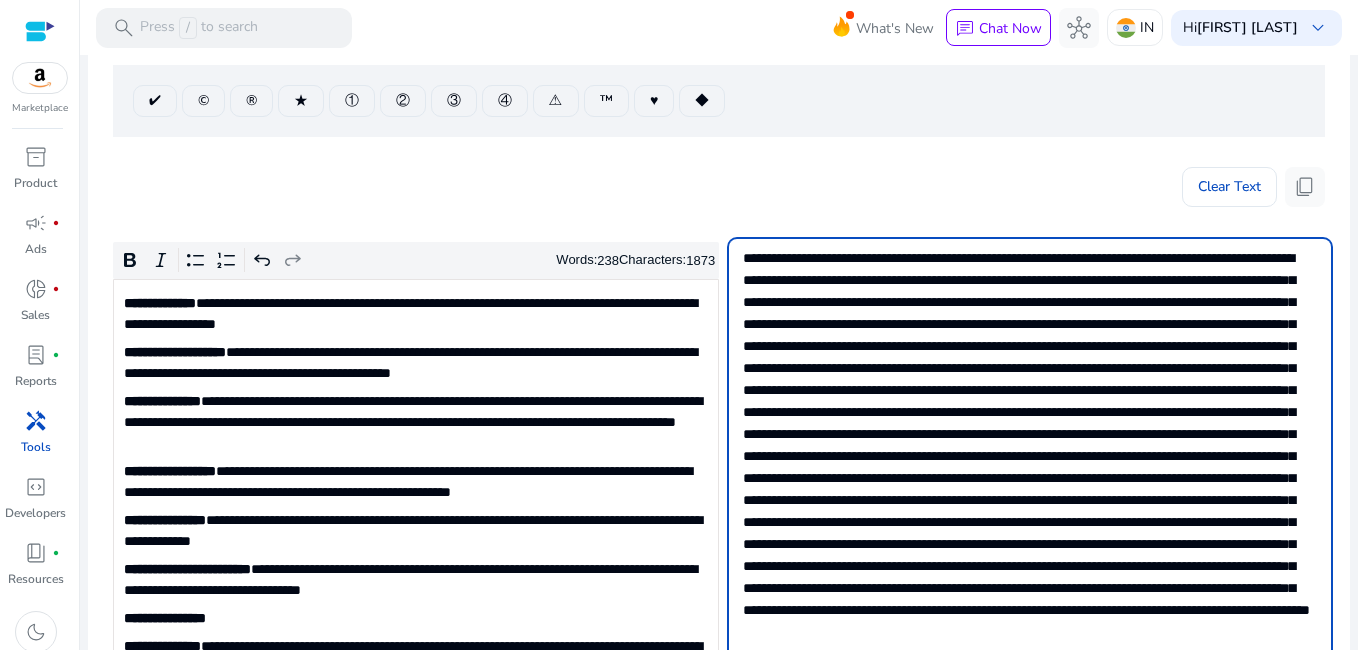 click at bounding box center [1028, 498] 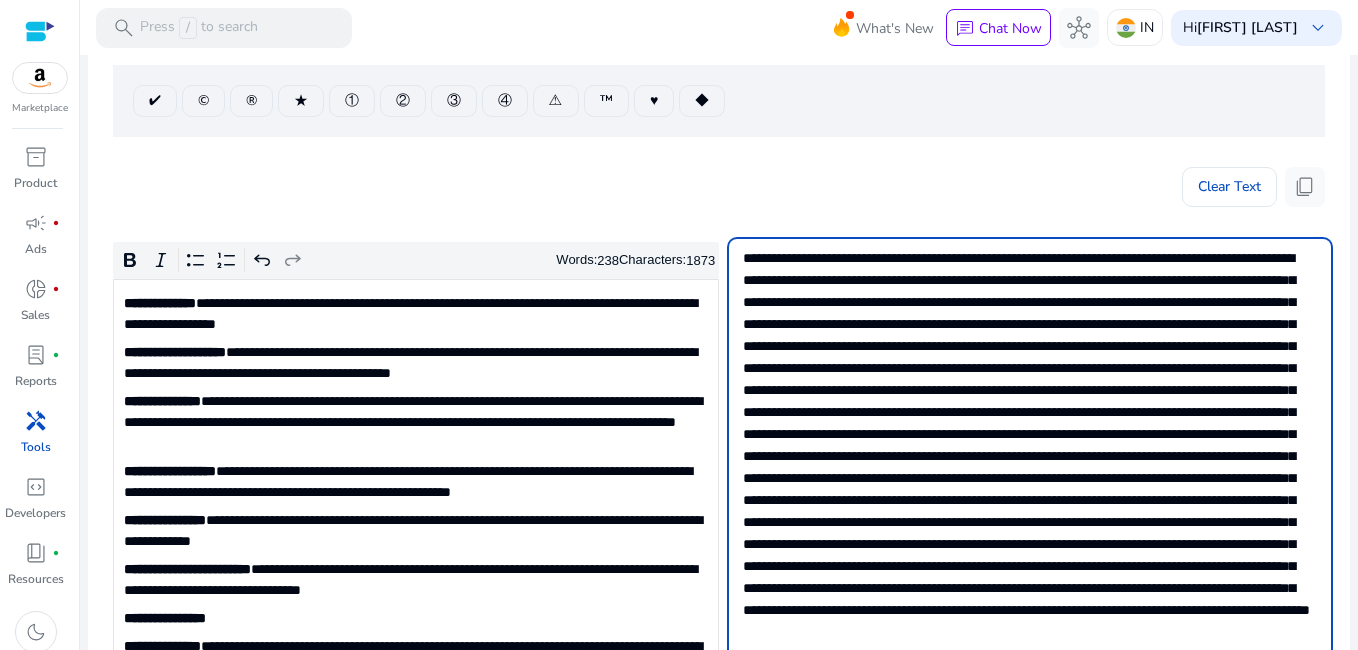click at bounding box center [1028, 498] 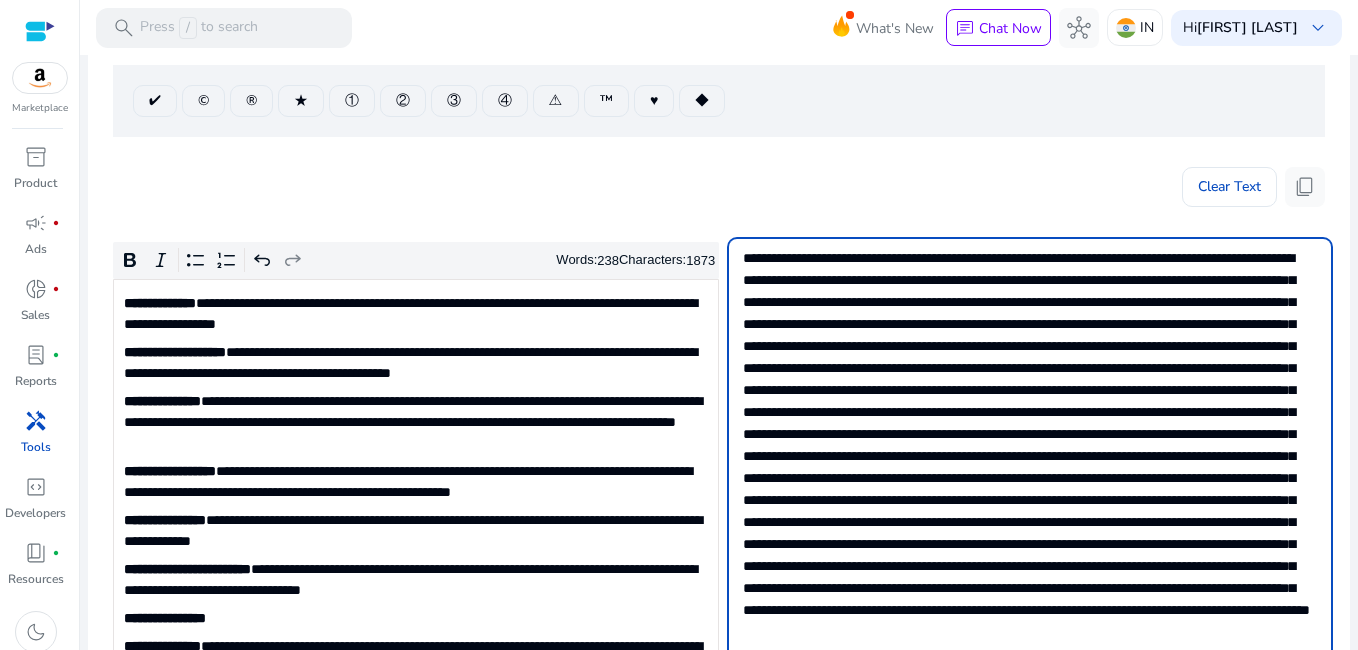 click at bounding box center [1028, 498] 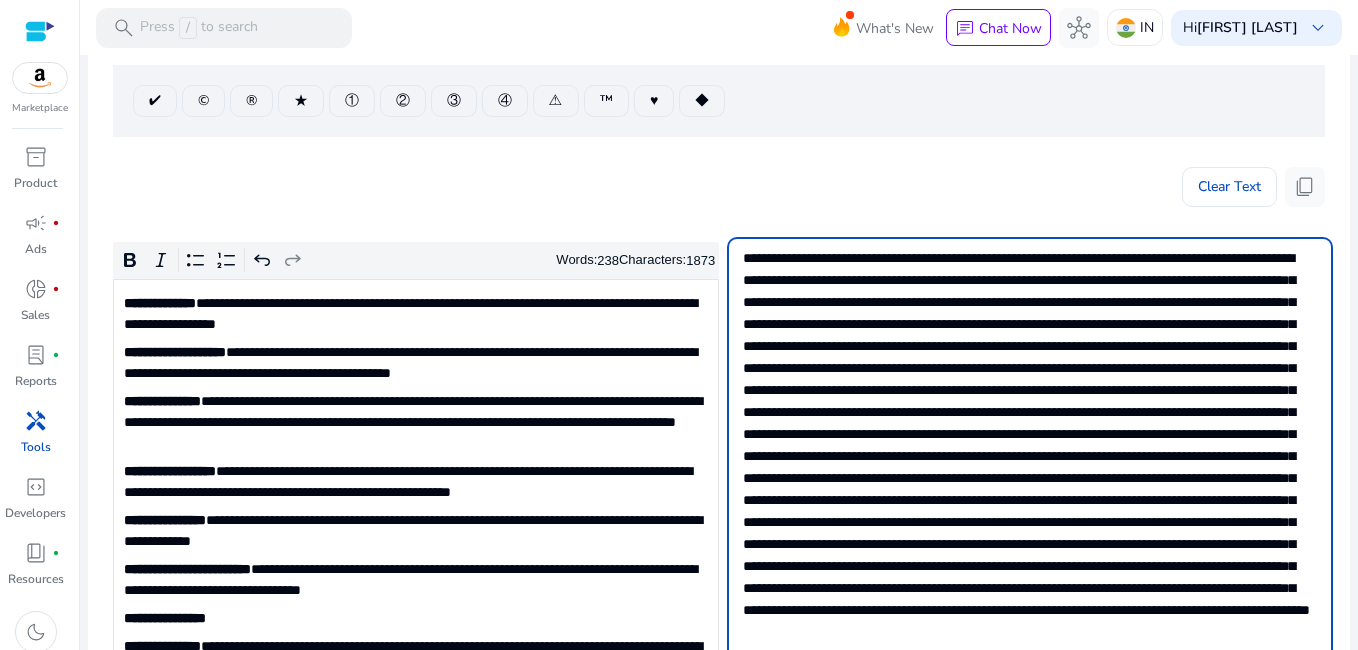 click at bounding box center [1028, 498] 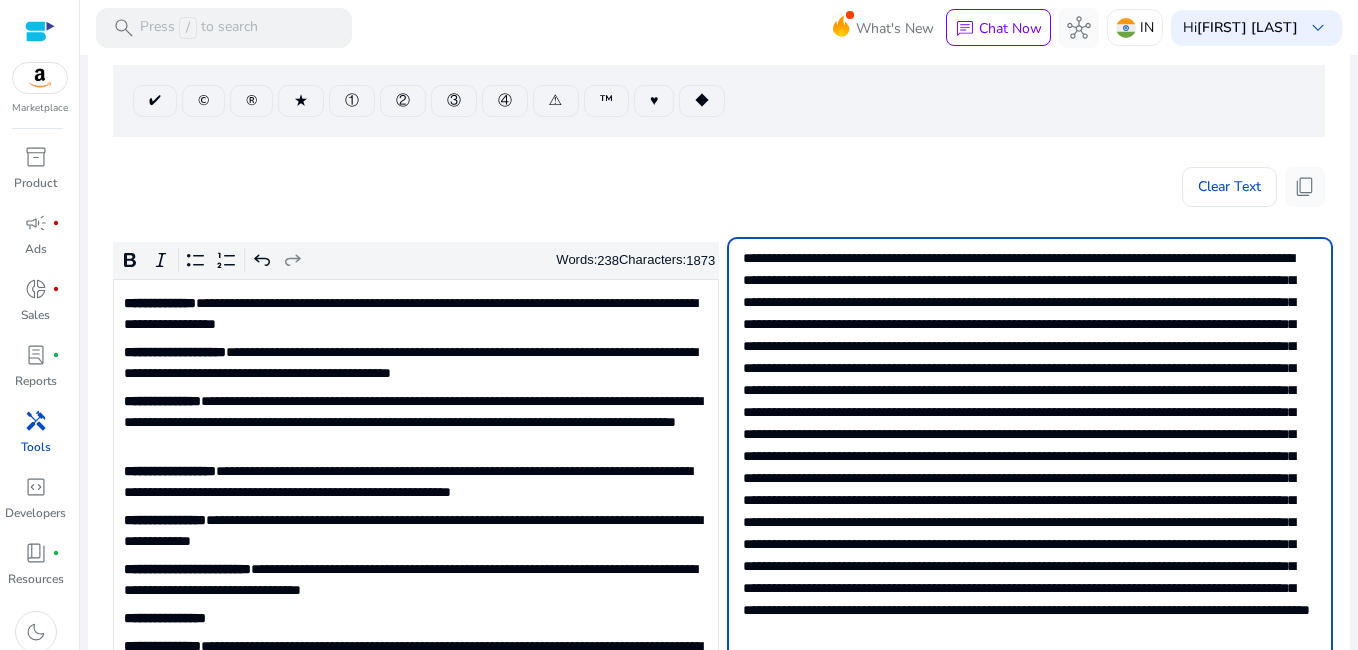 click at bounding box center (1028, 498) 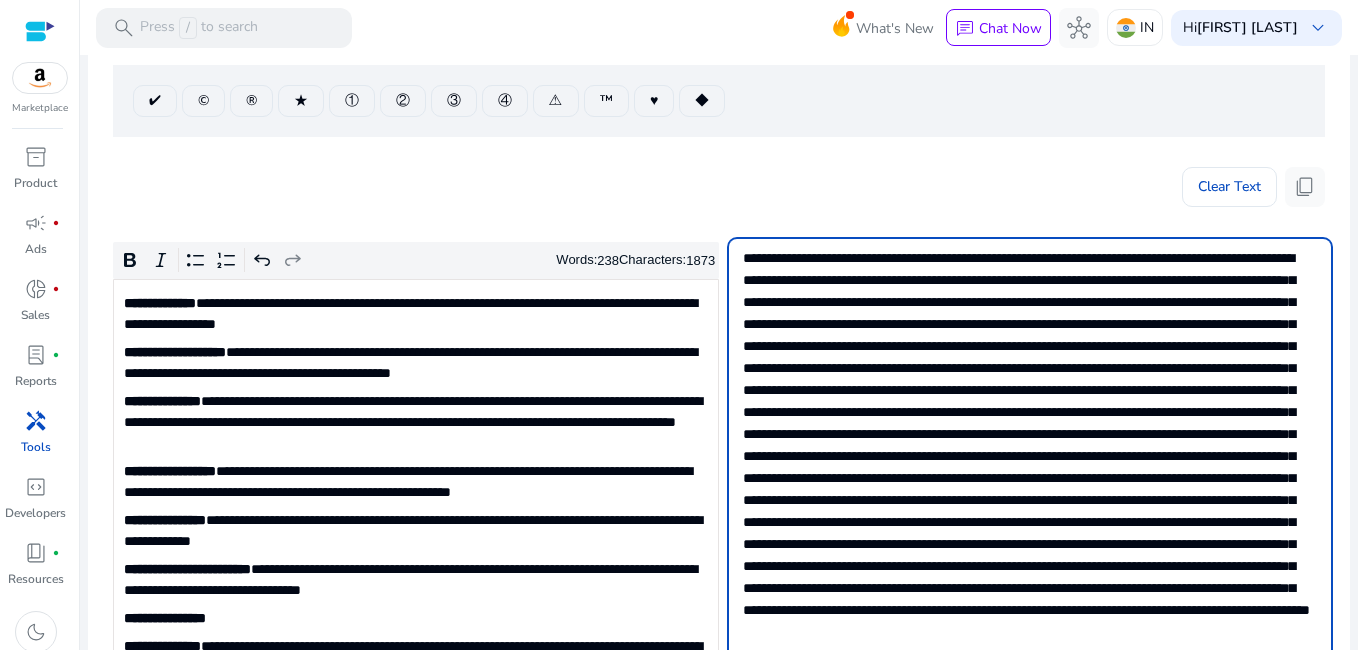 click at bounding box center [1028, 498] 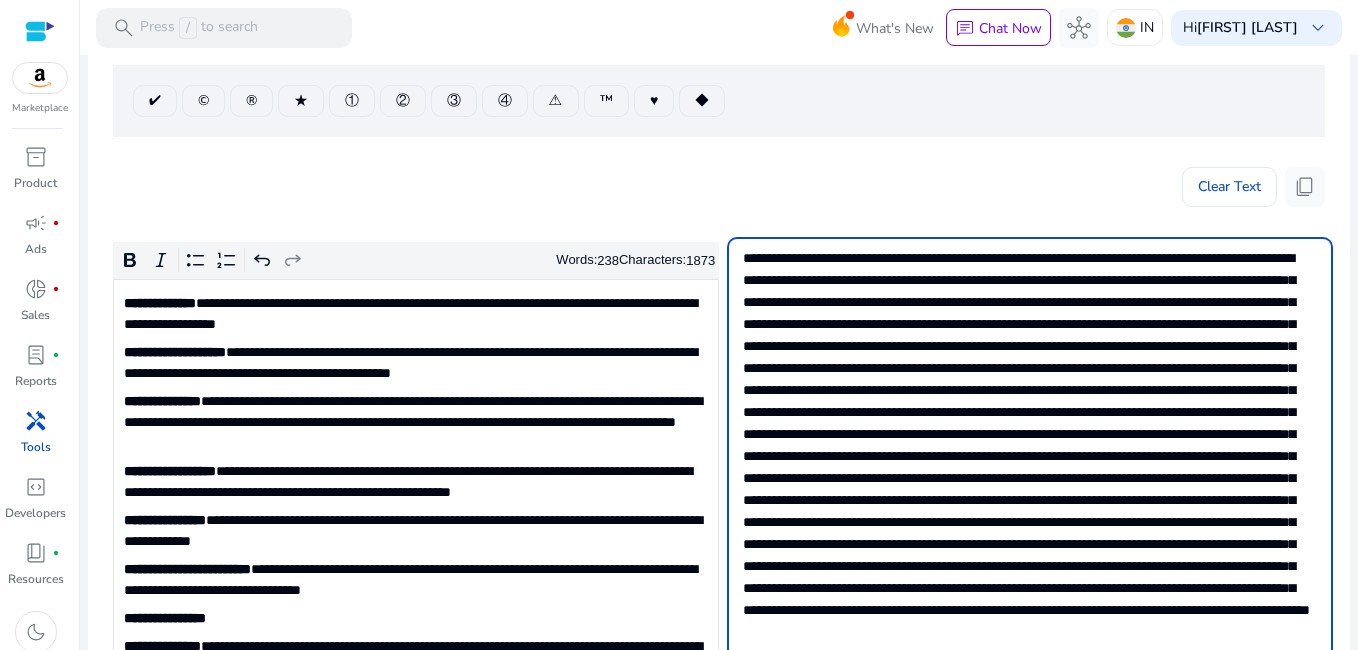 click at bounding box center [1028, 498] 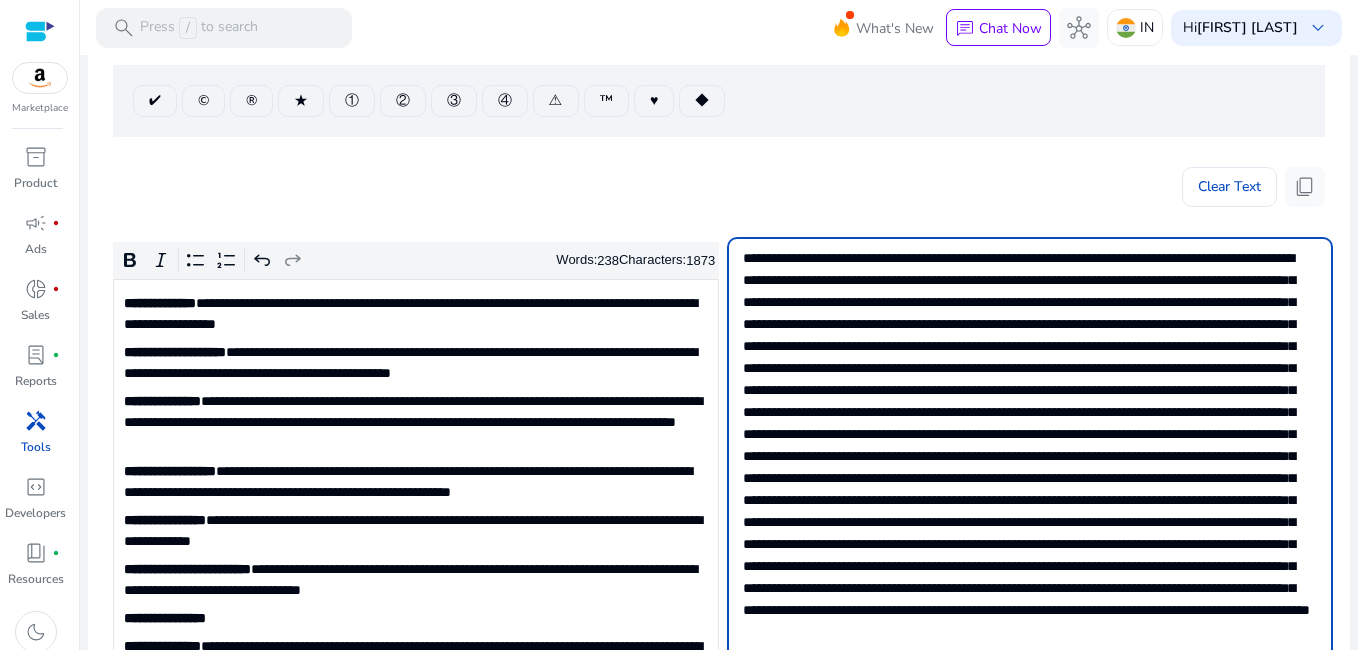 click at bounding box center [1028, 498] 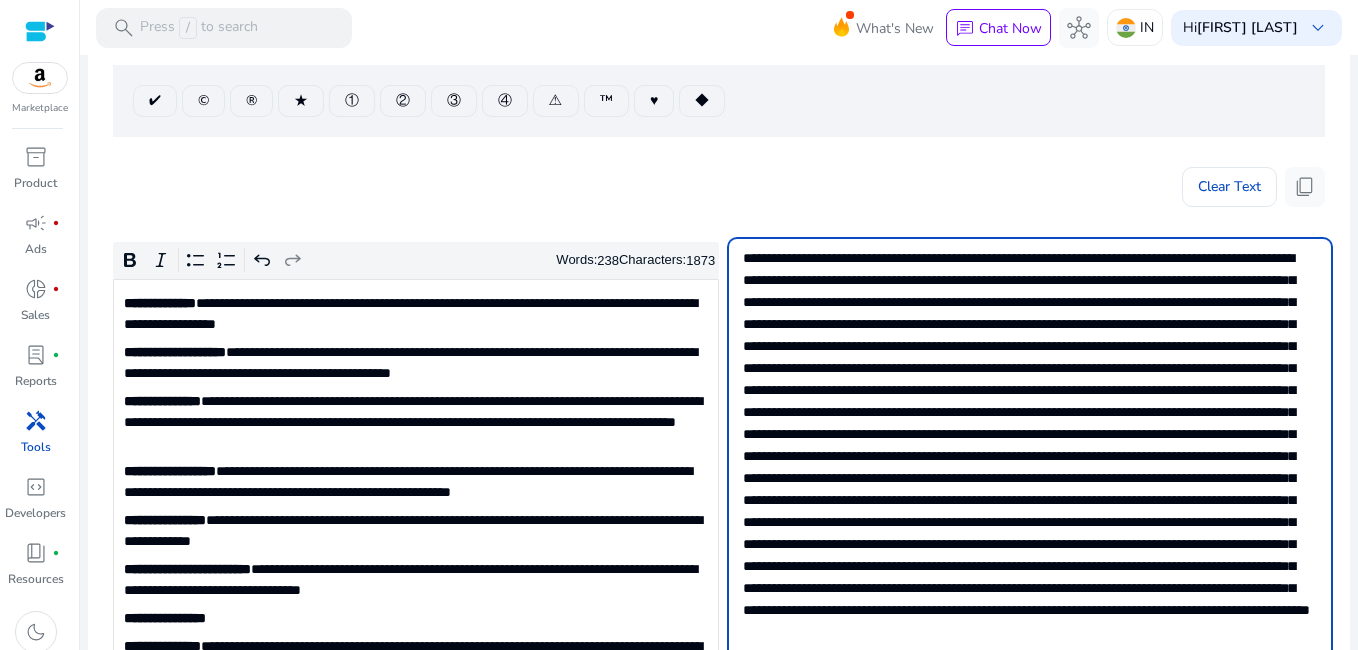 click at bounding box center (1028, 498) 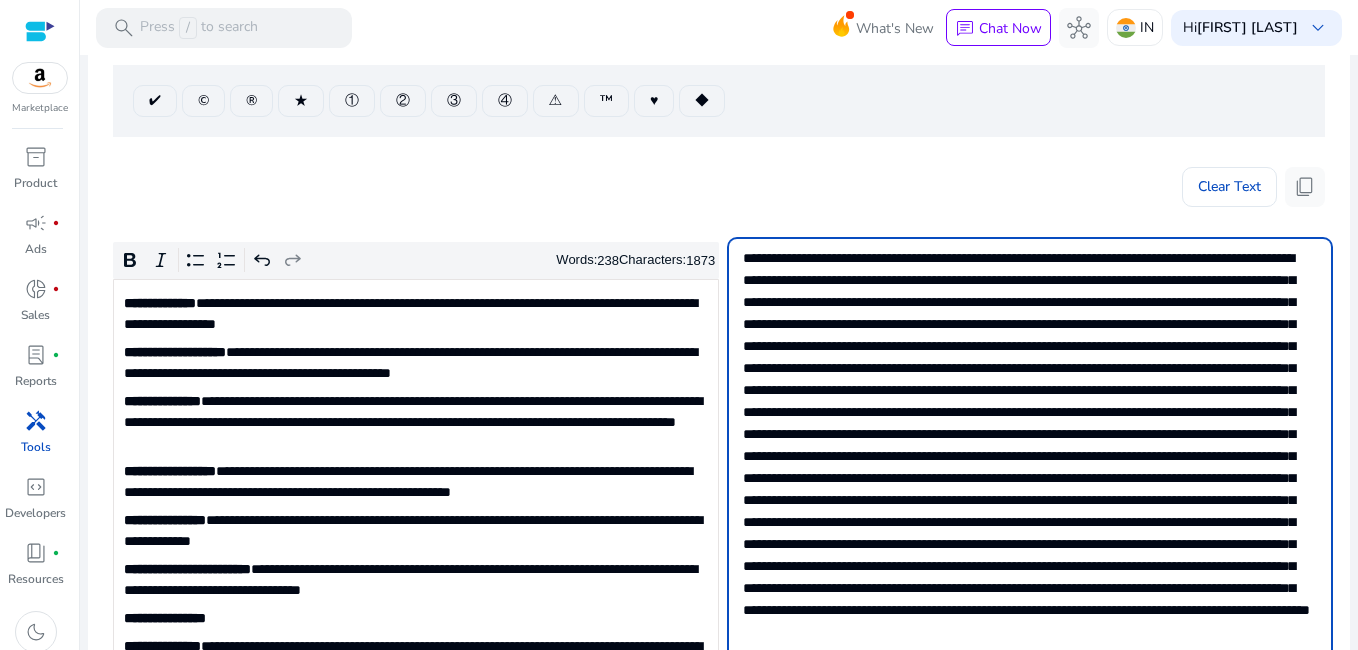 click at bounding box center (1028, 498) 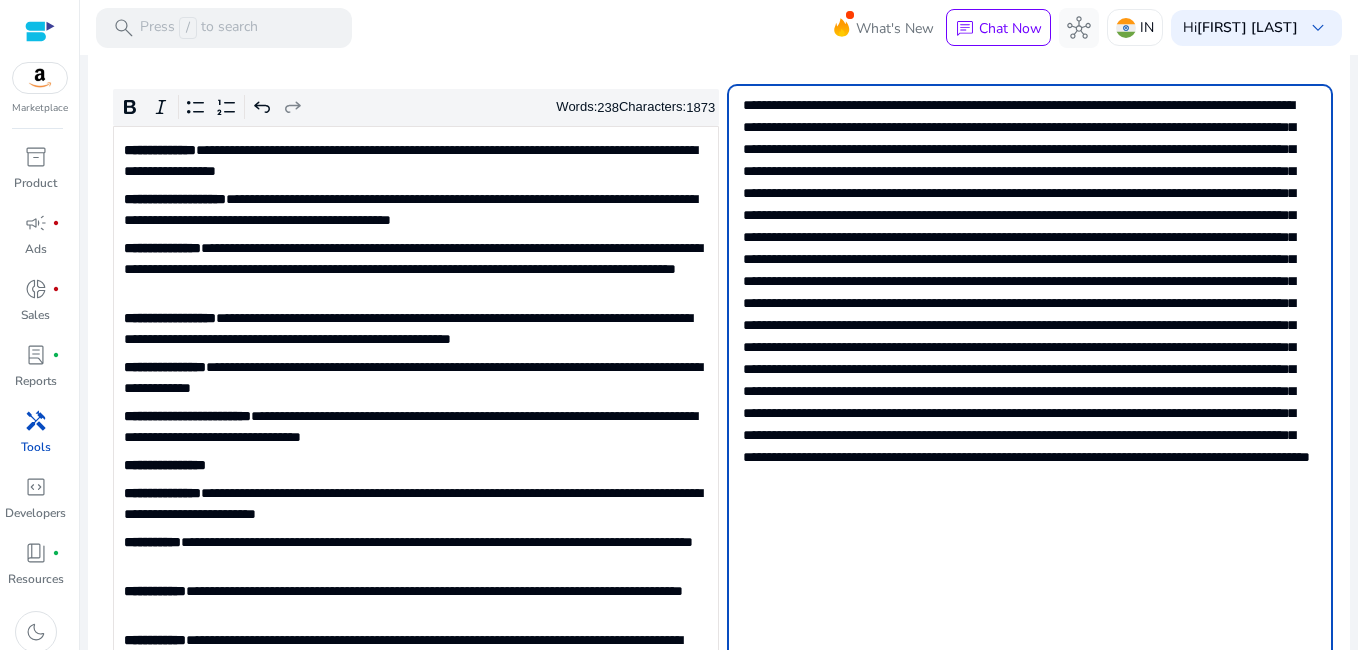 scroll, scrollTop: 337, scrollLeft: 0, axis: vertical 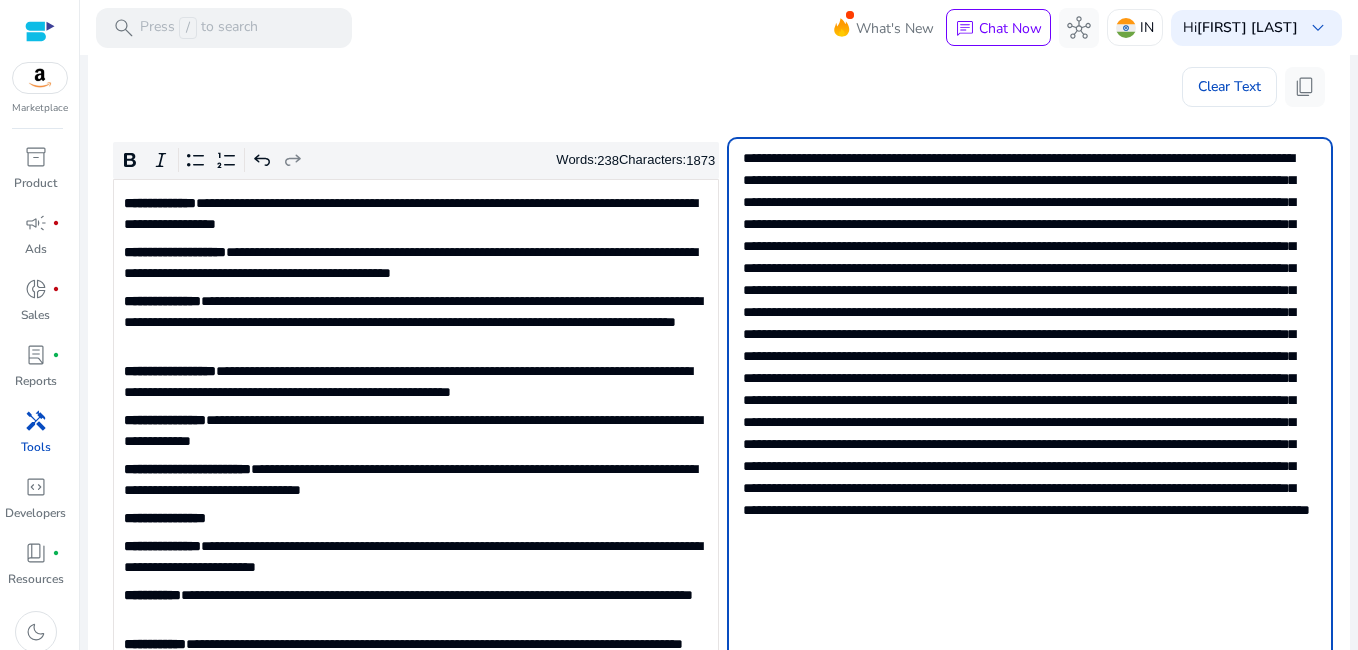 click at bounding box center [1028, 398] 